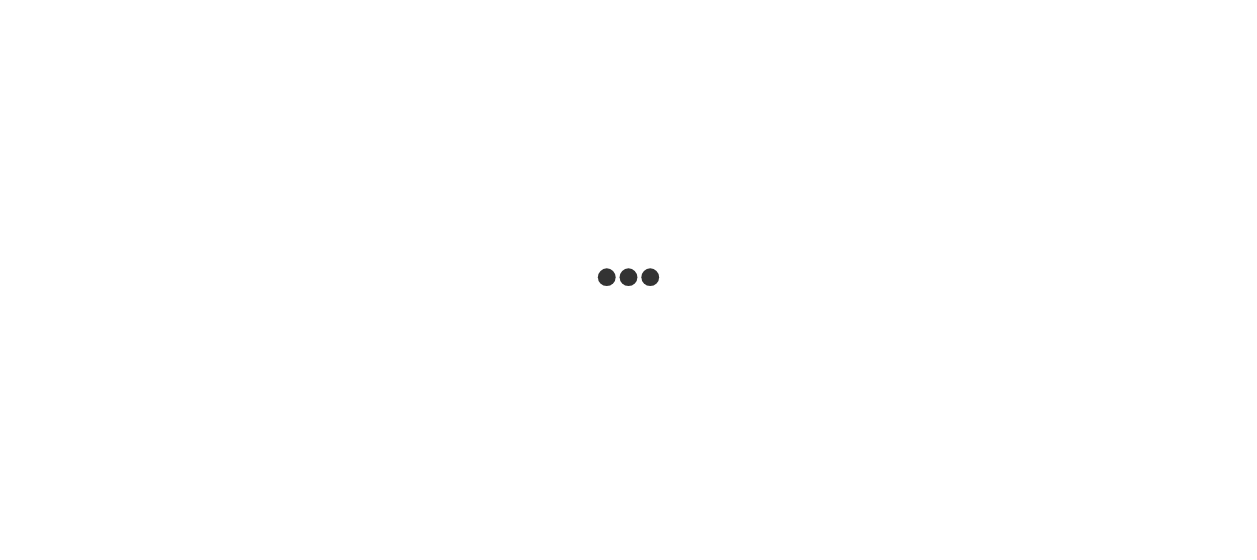 scroll, scrollTop: 0, scrollLeft: 0, axis: both 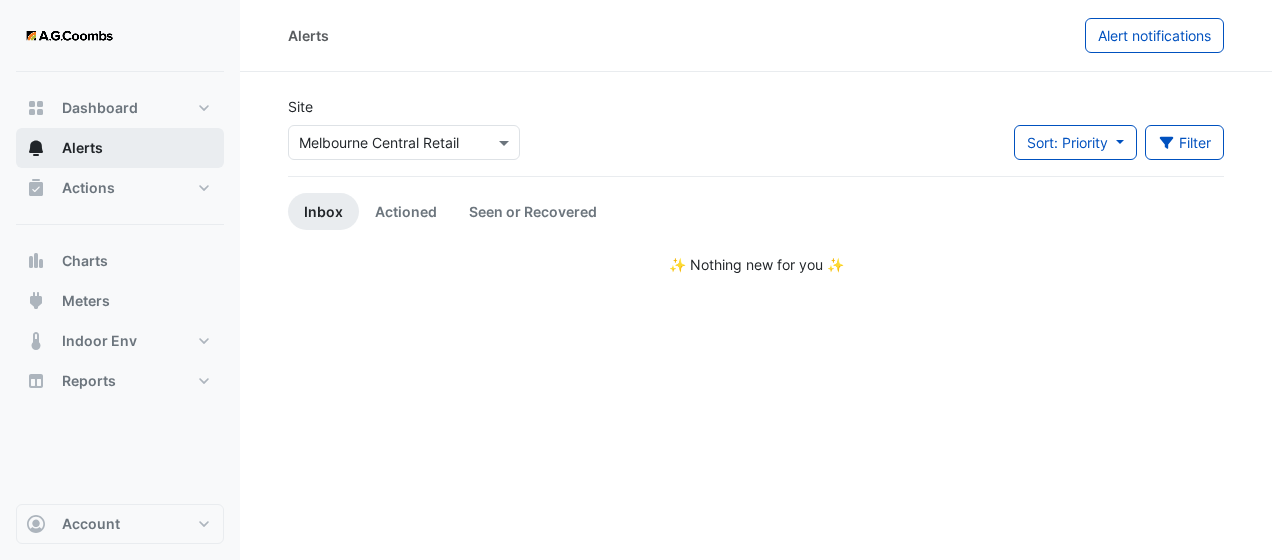 click on "Alerts" at bounding box center (82, 148) 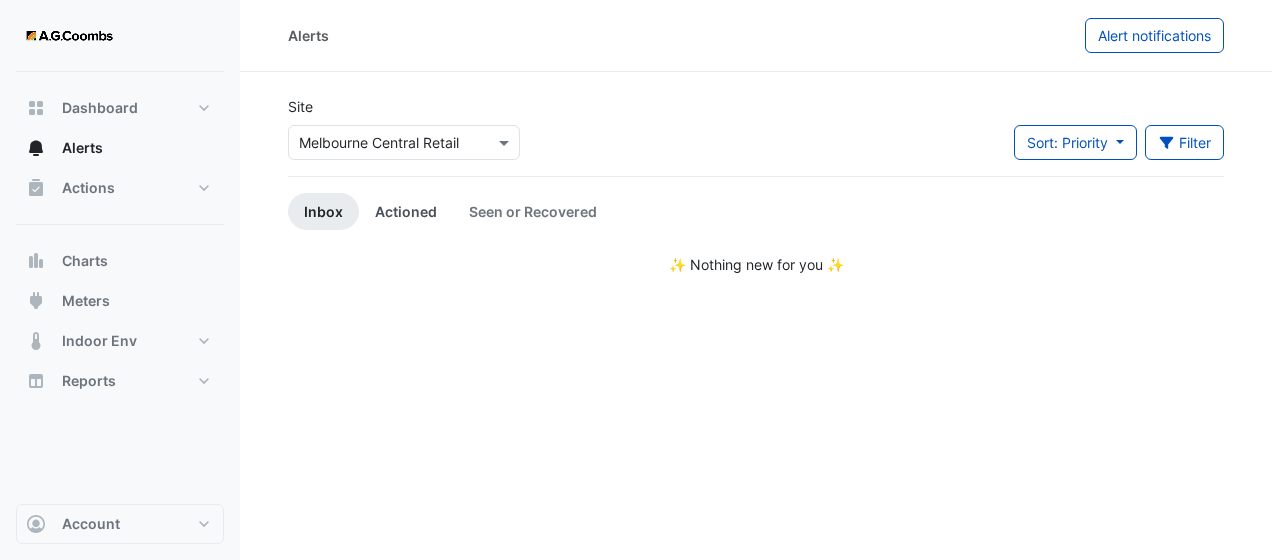 click on "Actioned" at bounding box center (406, 211) 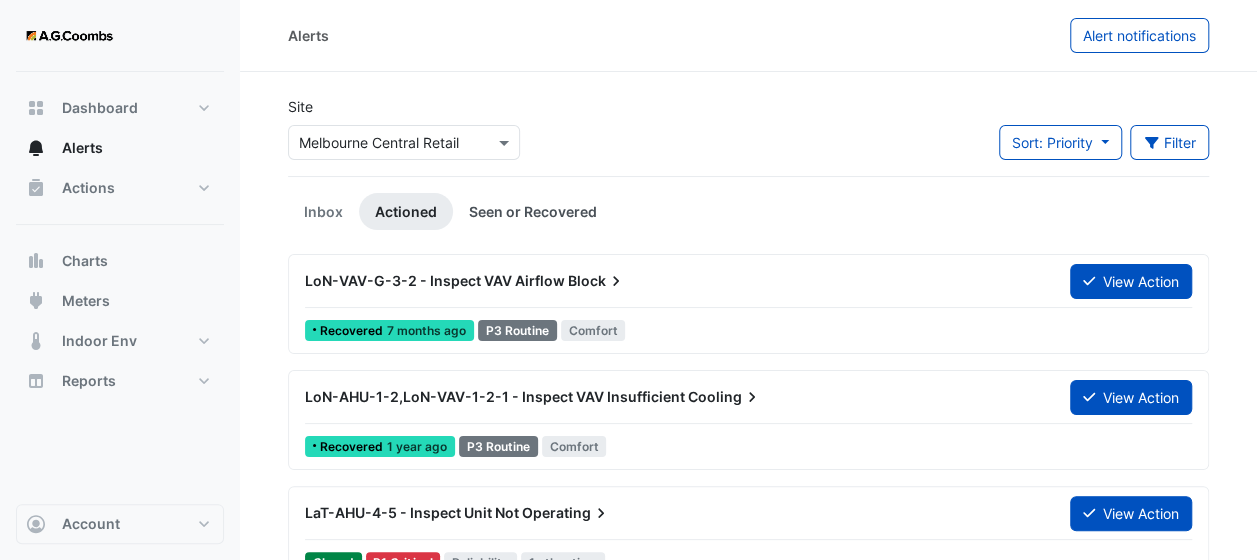 click on "Seen or Recovered" at bounding box center [533, 211] 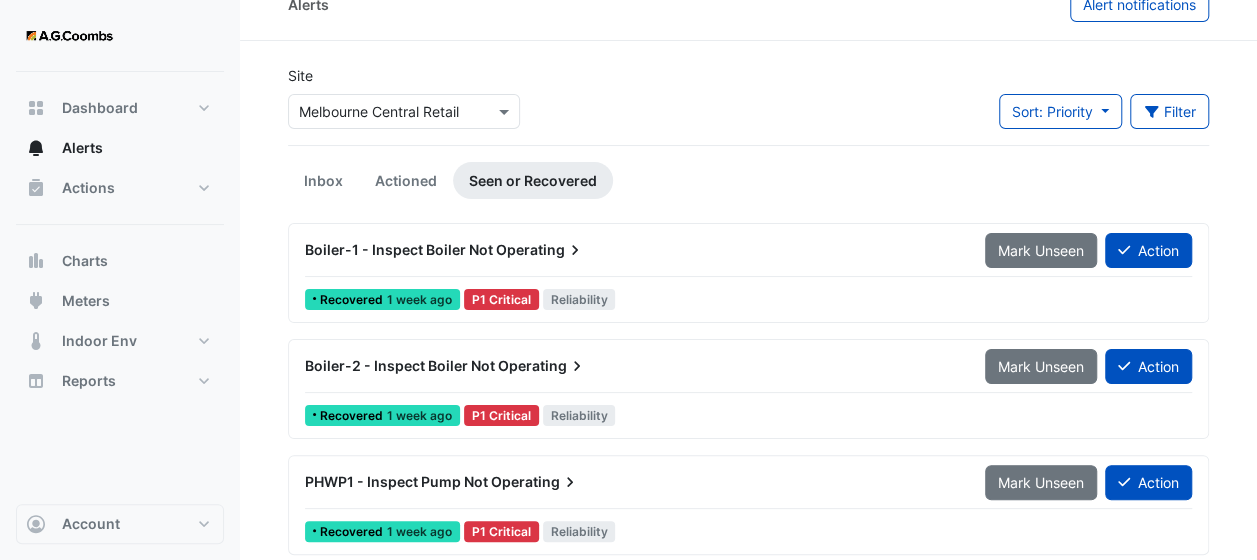 scroll, scrollTop: 0, scrollLeft: 0, axis: both 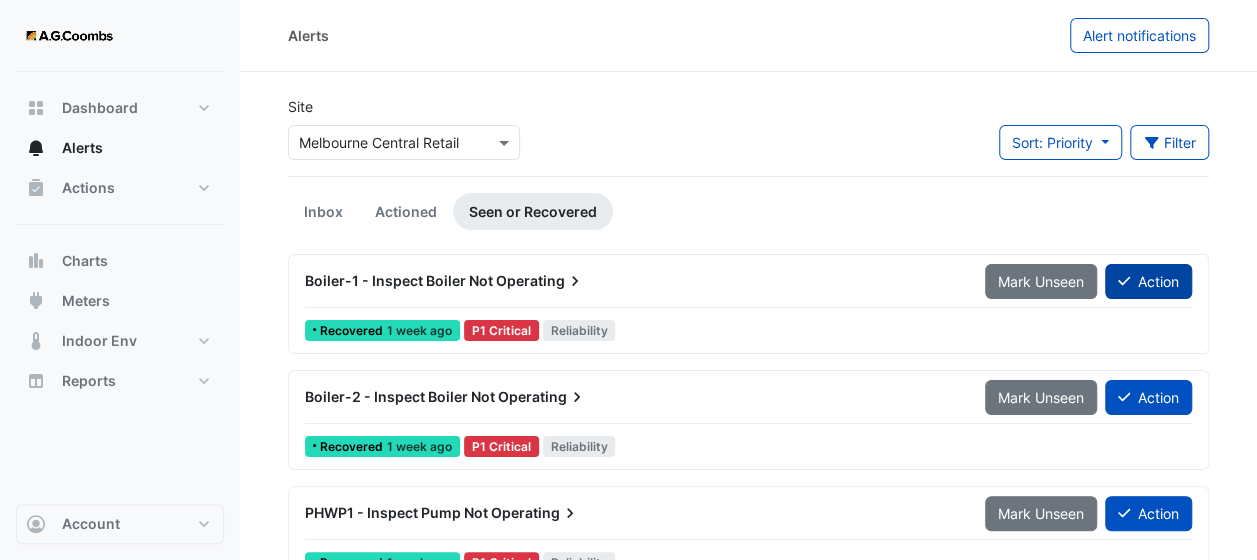 click on "Action" at bounding box center [1148, 281] 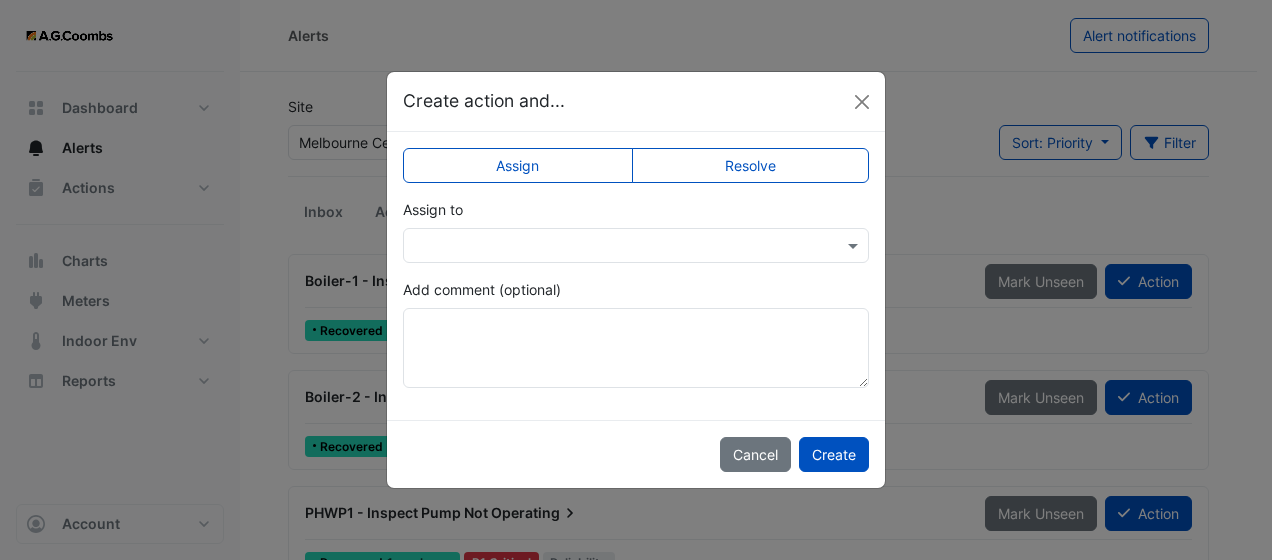 click at bounding box center (636, 245) 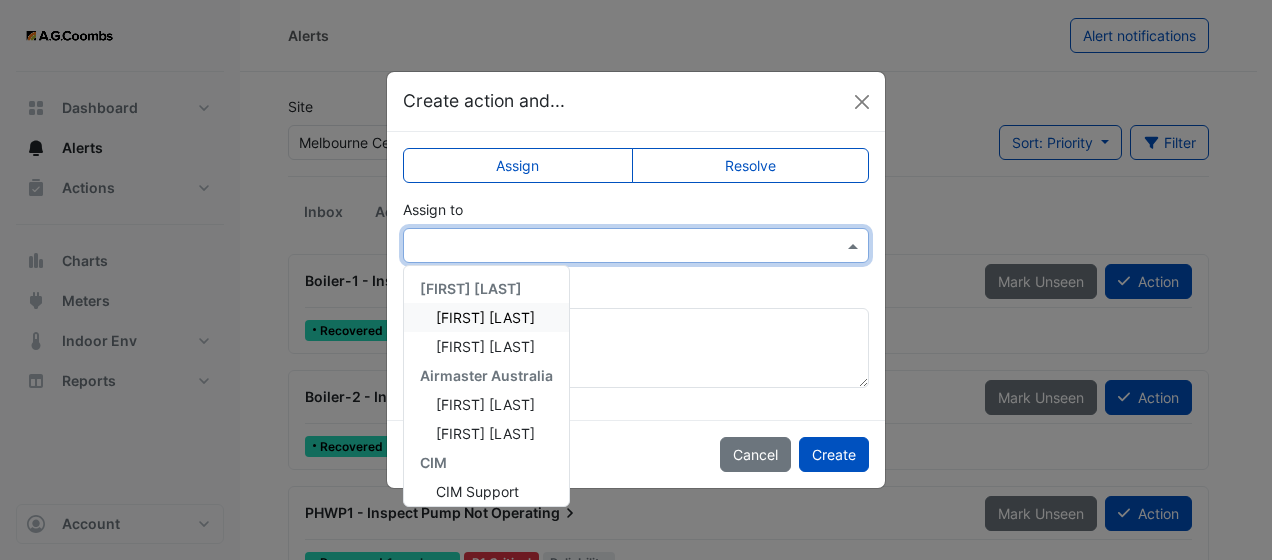 click on "[FIRST] [LAST]" at bounding box center (485, 317) 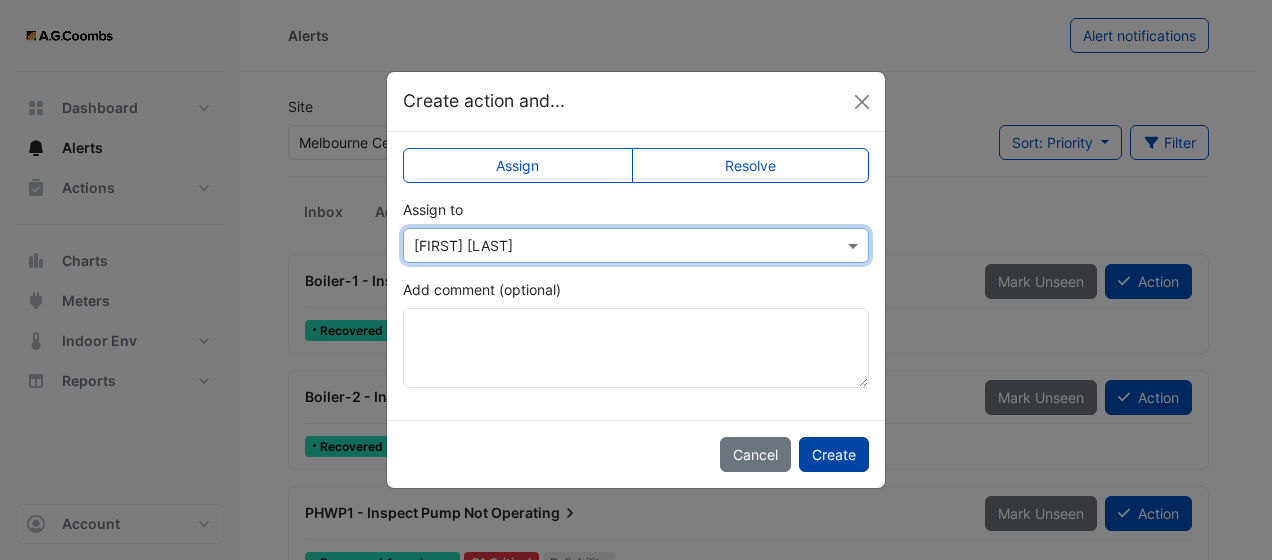 click on "Create" 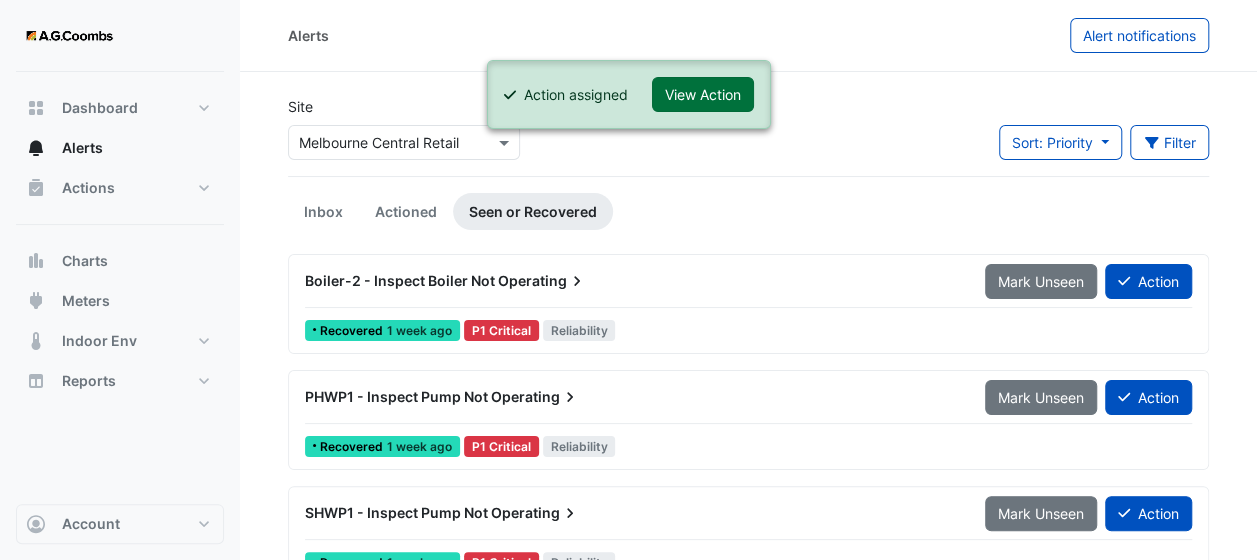 click on "View Action" 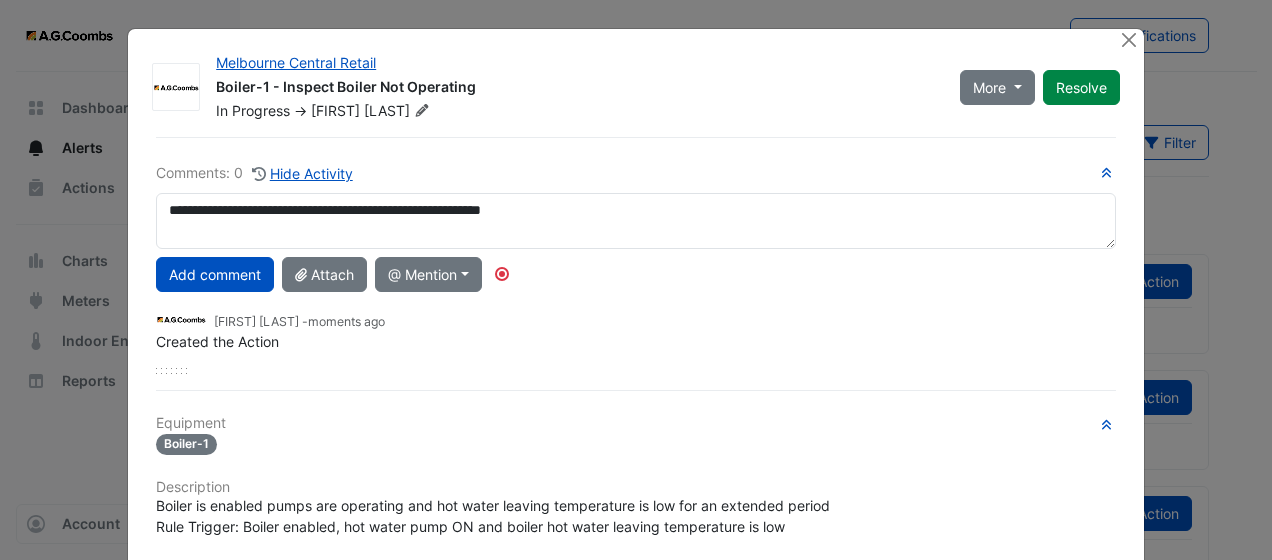drag, startPoint x: 586, startPoint y: 207, endPoint x: 147, endPoint y: 216, distance: 439.09225 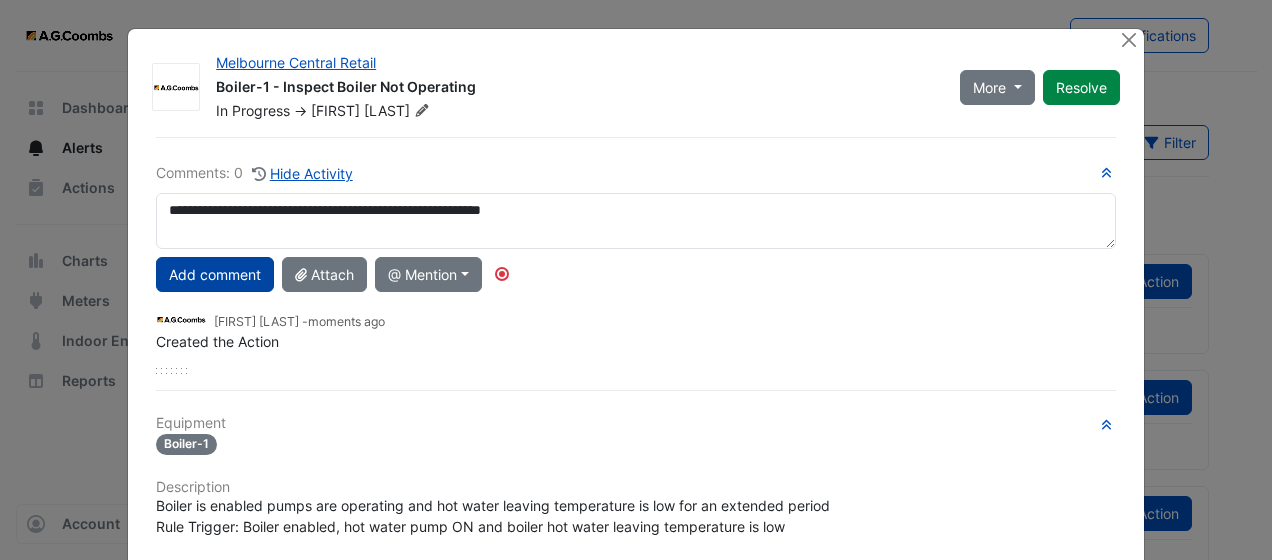 type on "**********" 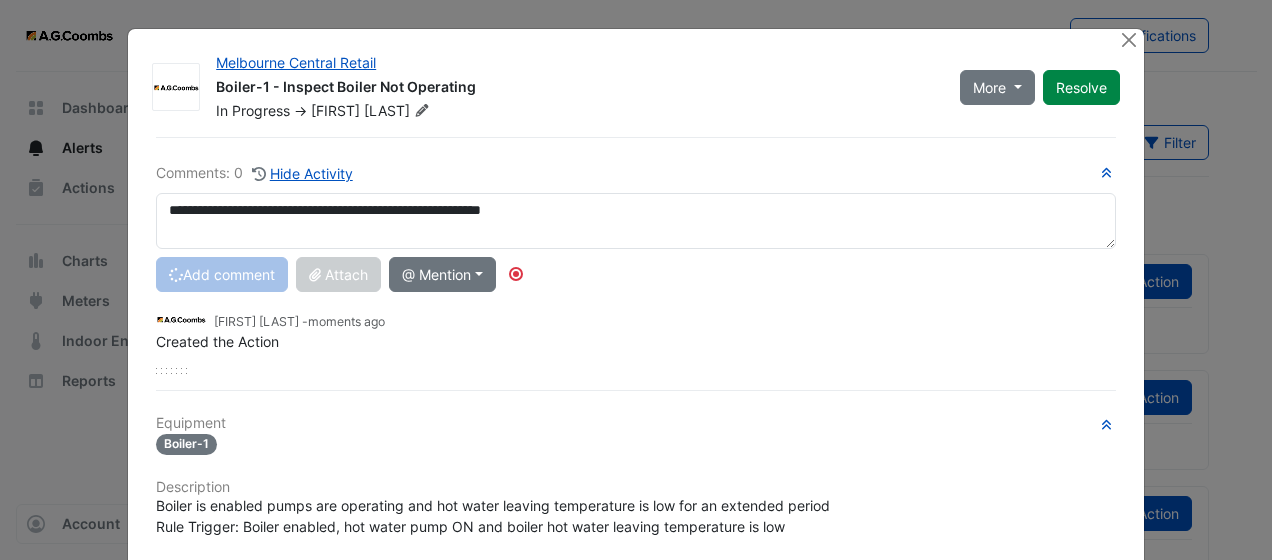 type 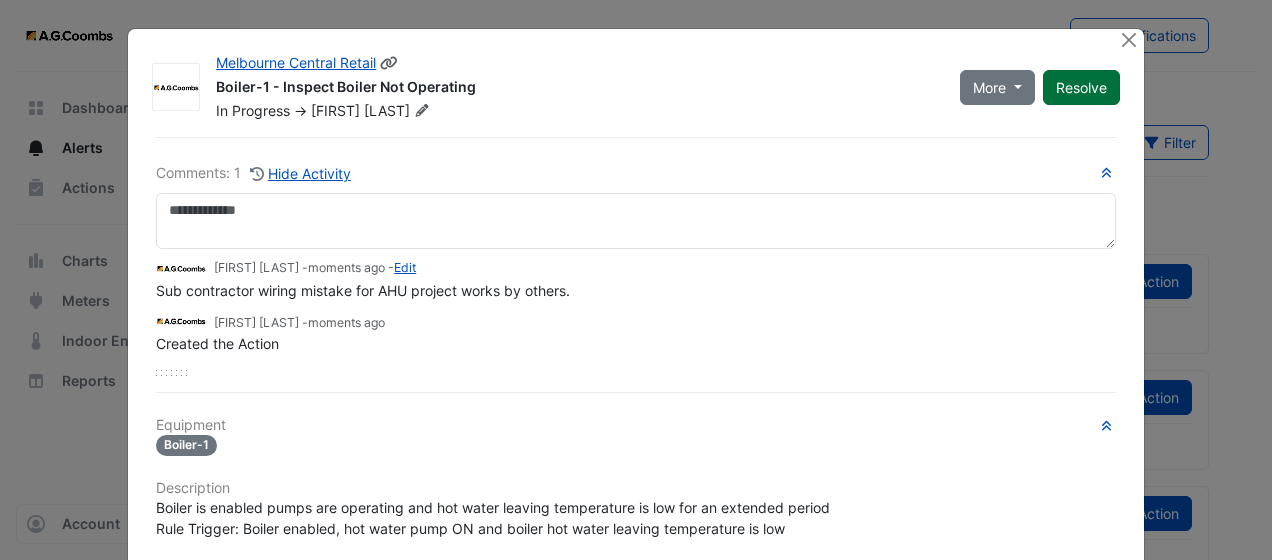 click on "Resolve" 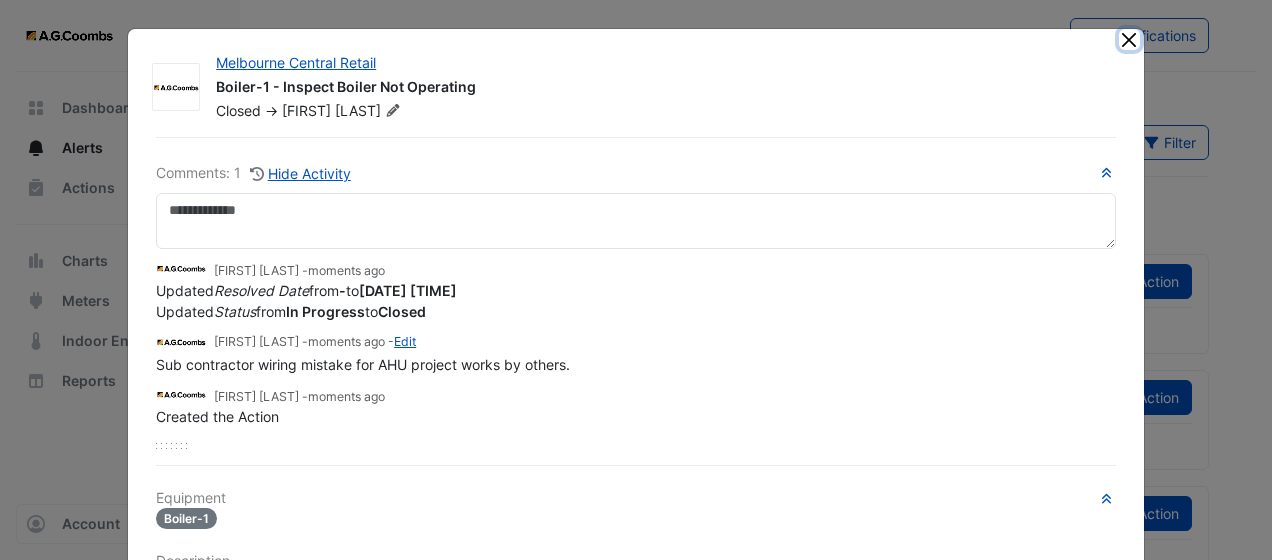 click 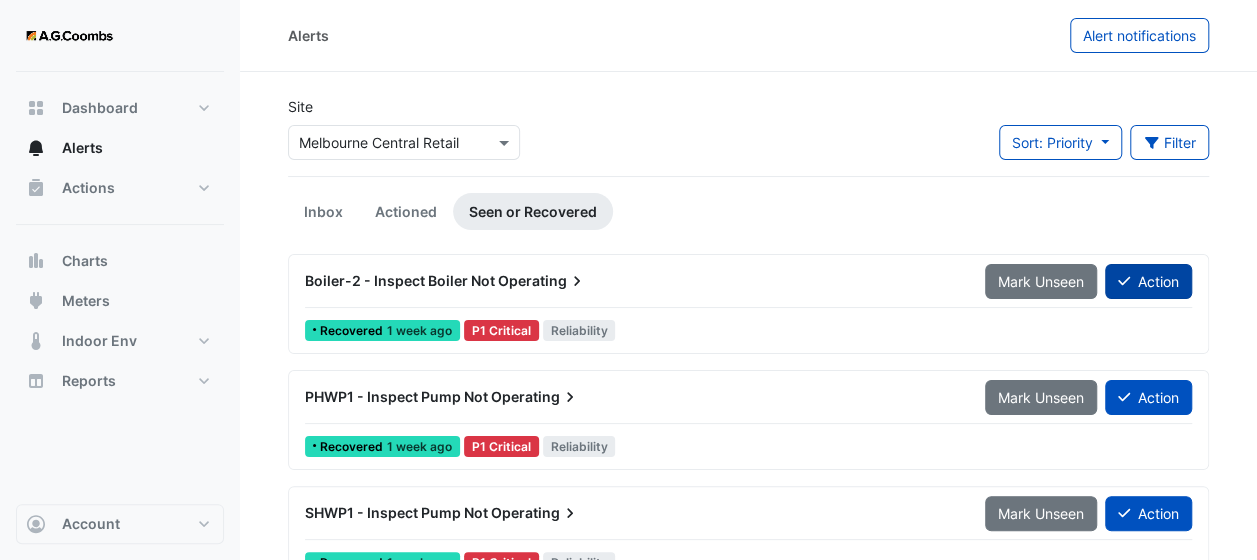 click on "Action" at bounding box center (1148, 281) 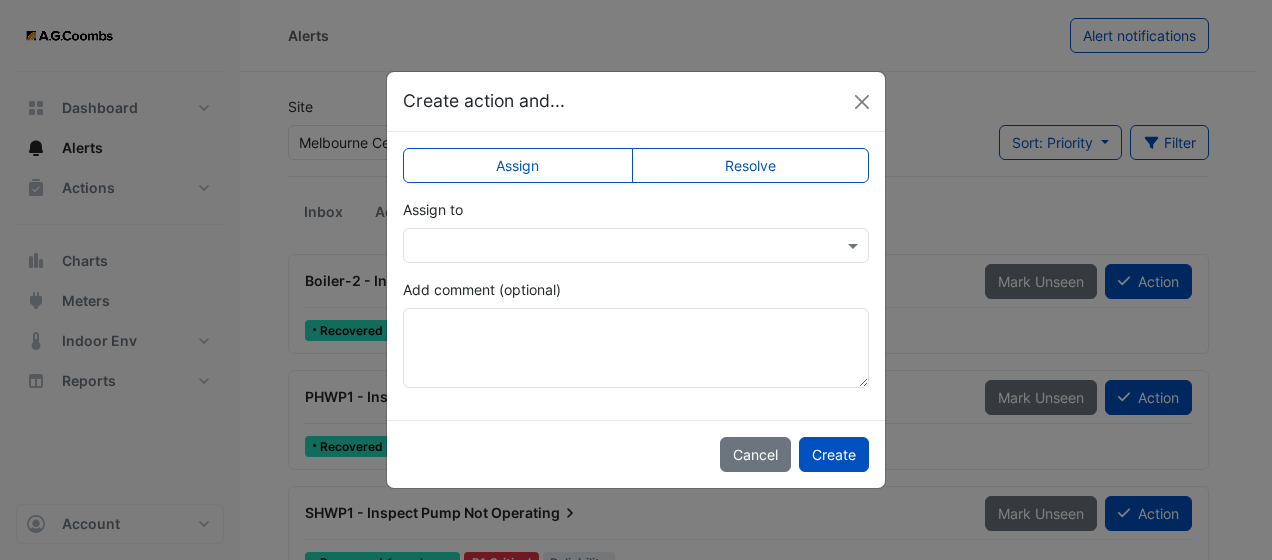 click at bounding box center [616, 246] 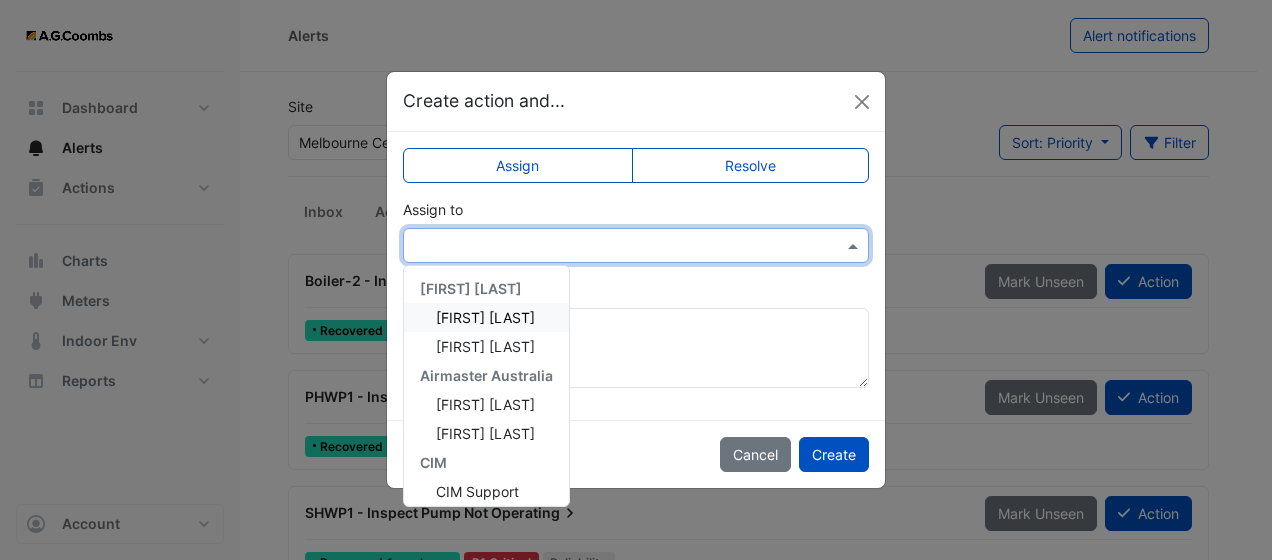 click on "[FIRST] [LAST]" at bounding box center [485, 317] 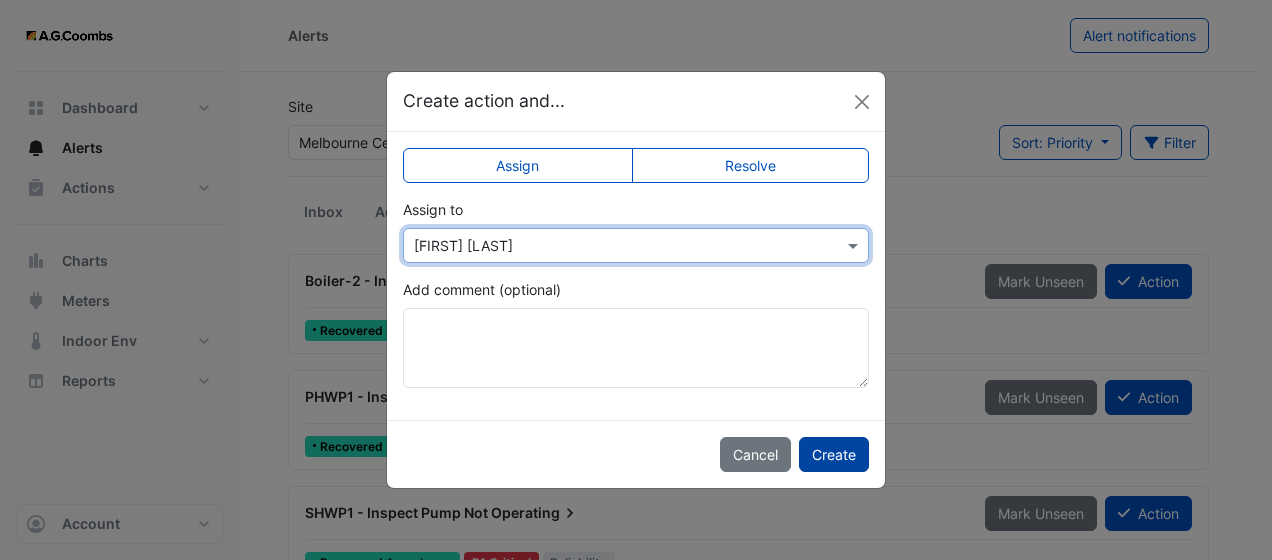 click on "Create" 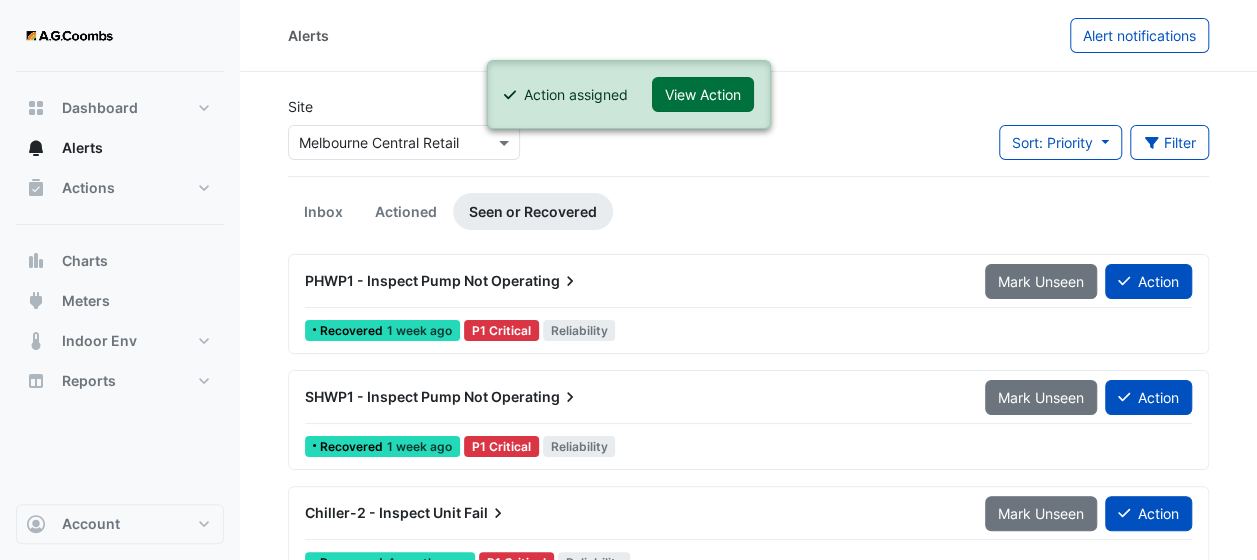 click on "View Action" 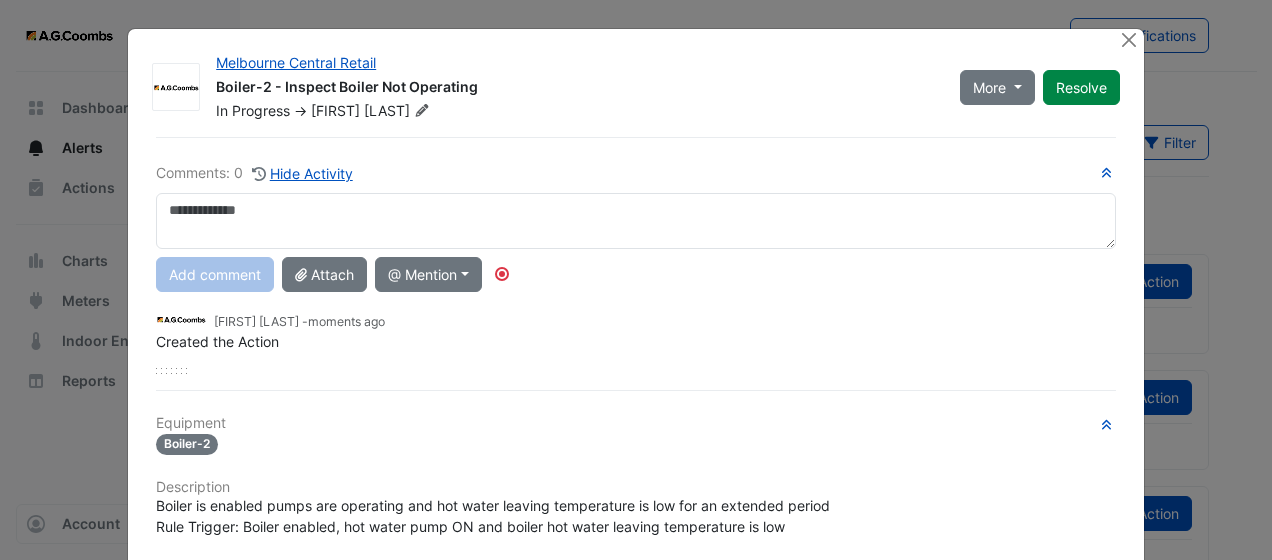 click at bounding box center [636, 221] 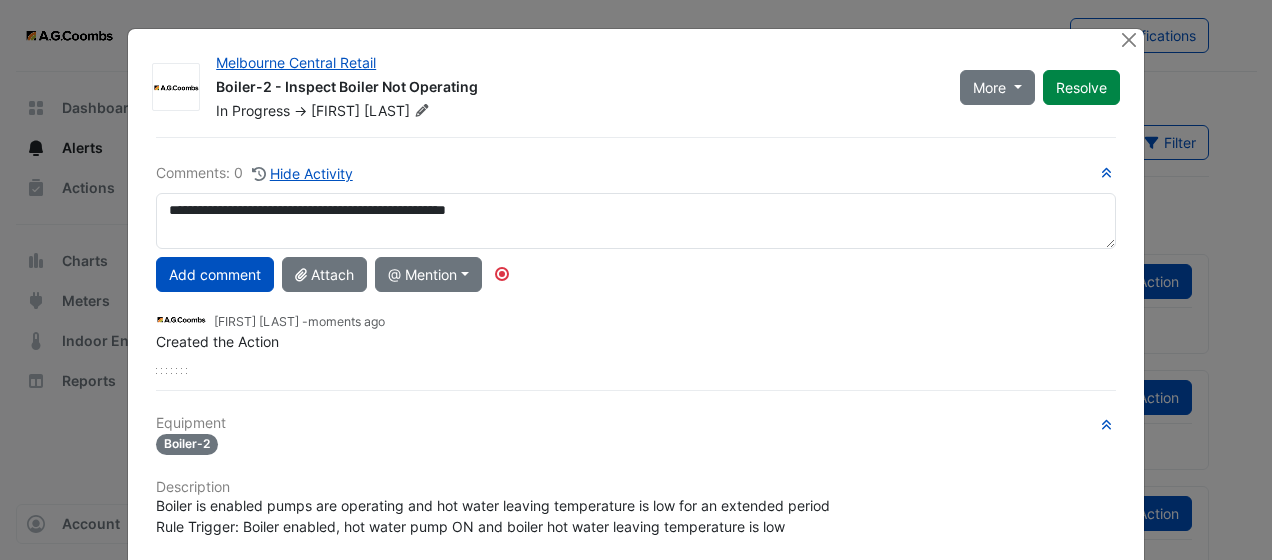 drag, startPoint x: 552, startPoint y: 206, endPoint x: 152, endPoint y: 222, distance: 400.3199 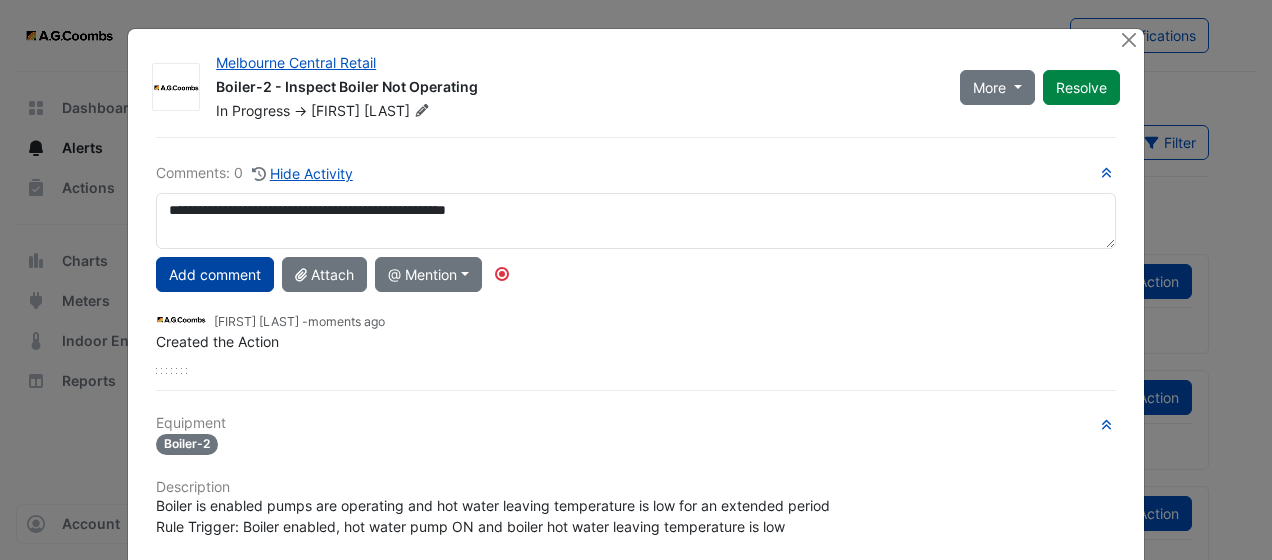 type on "**********" 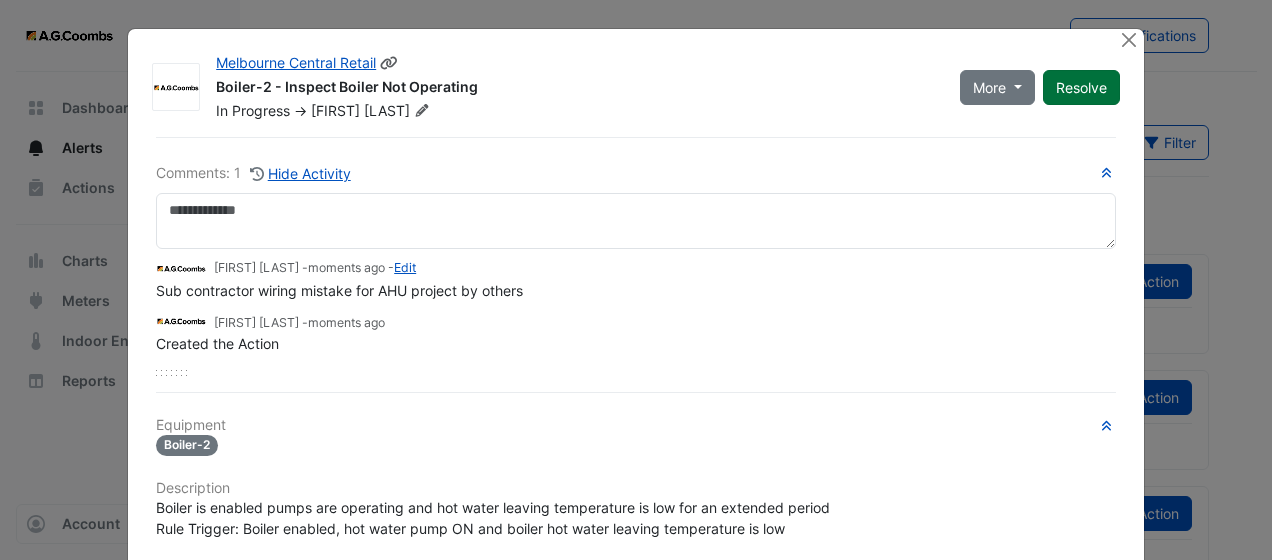 click on "Resolve" 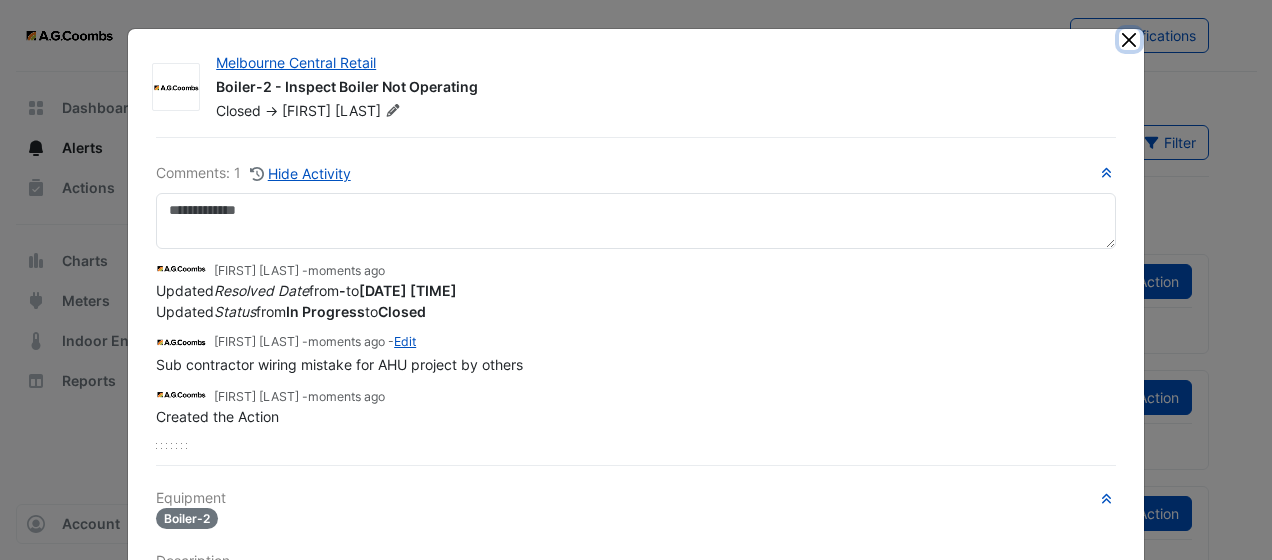 click 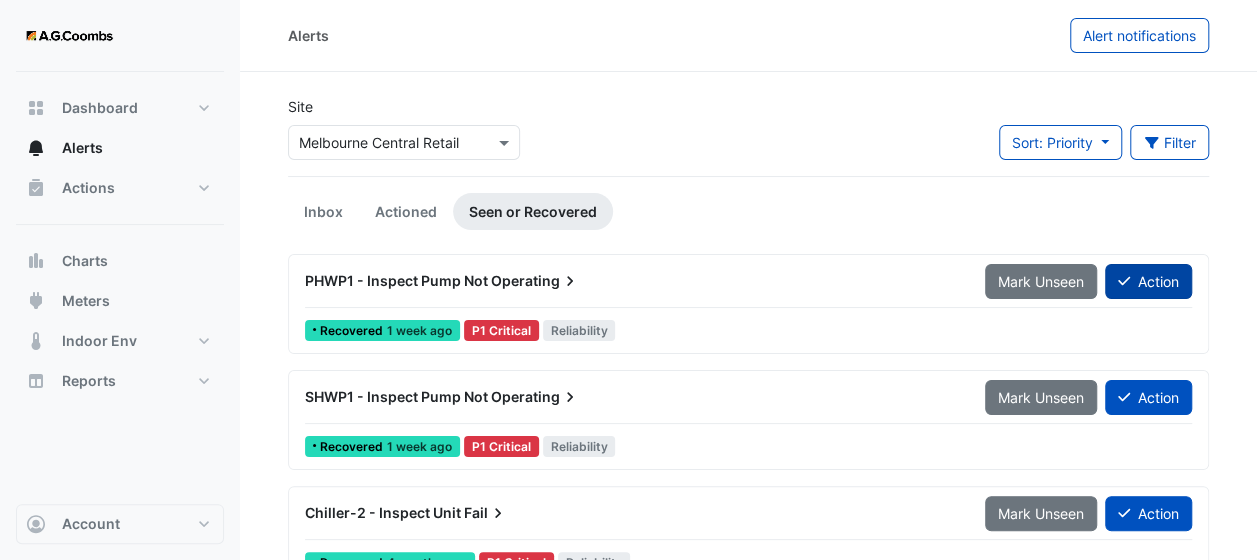click on "Action" at bounding box center [1148, 281] 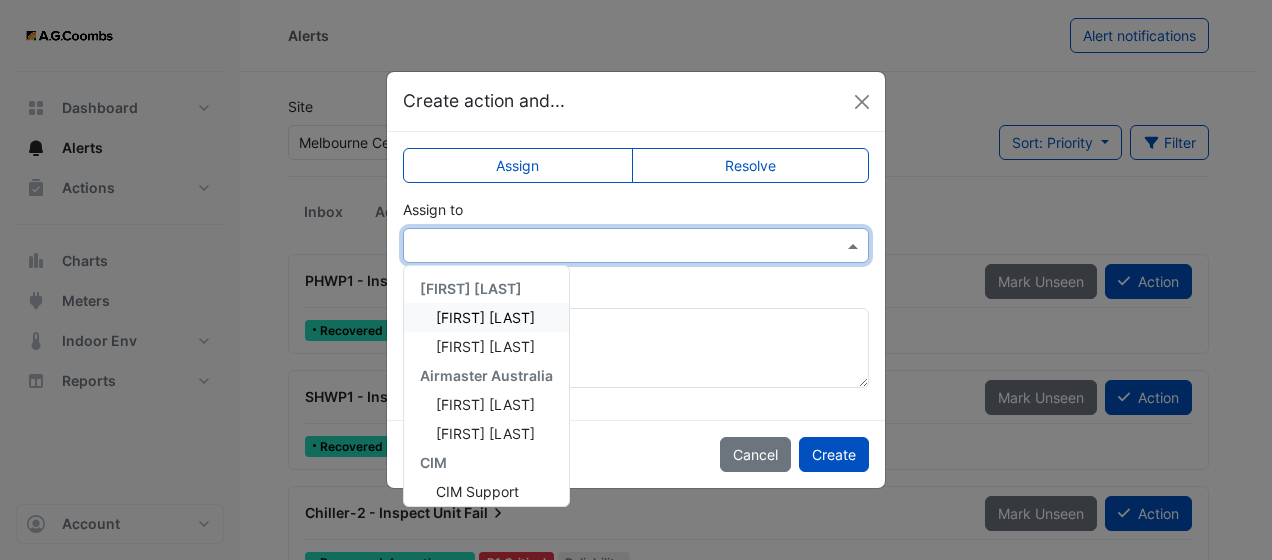 click at bounding box center [636, 245] 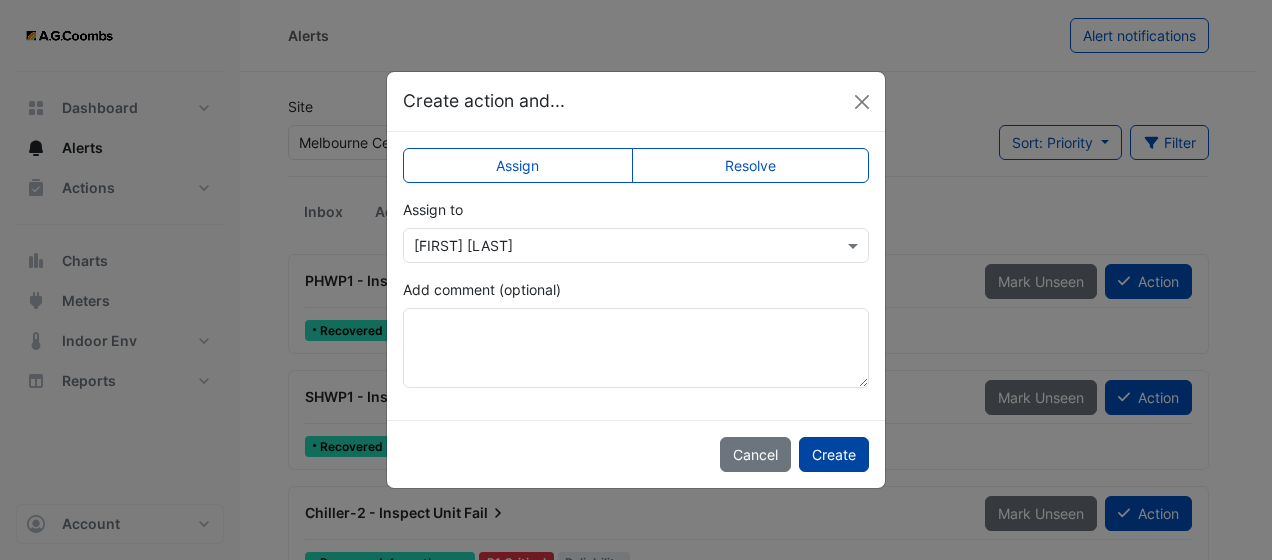 click on "Create" 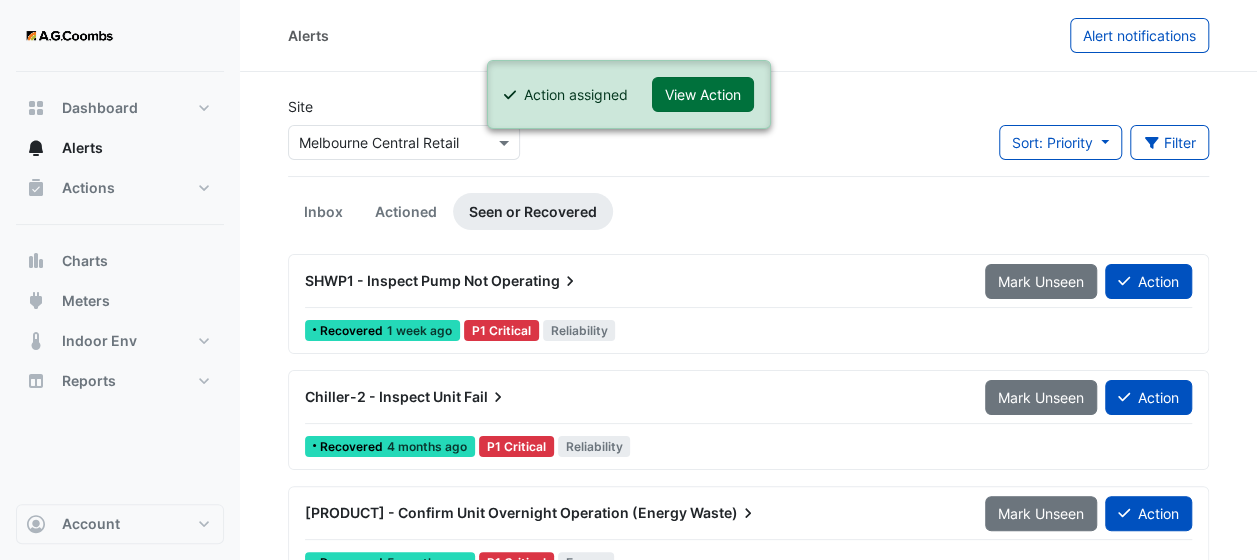 click on "View Action" 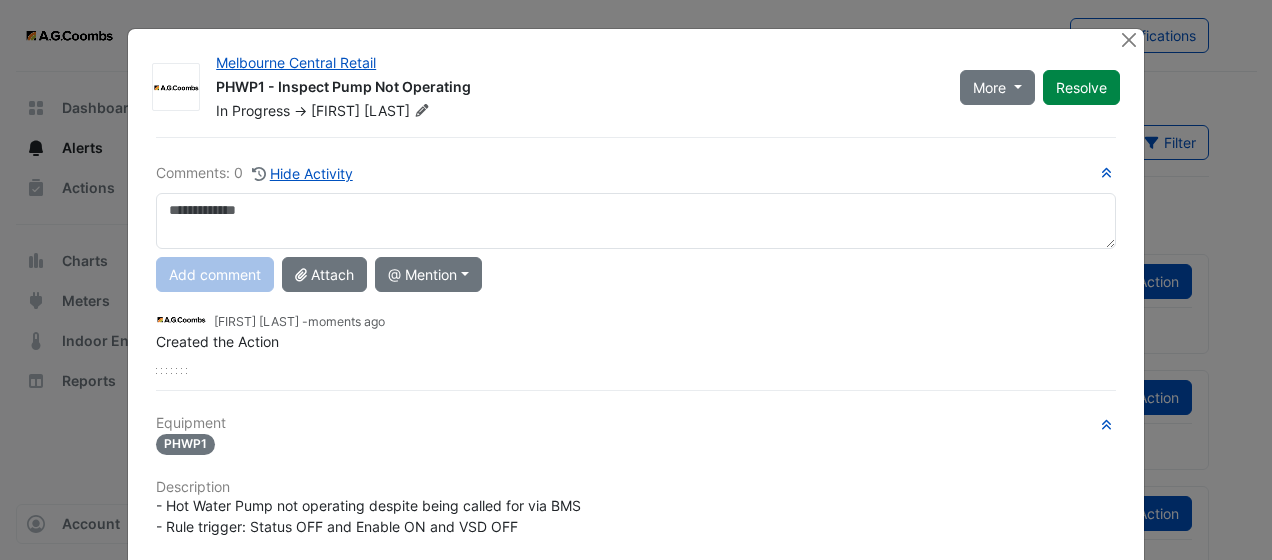 click at bounding box center [636, 221] 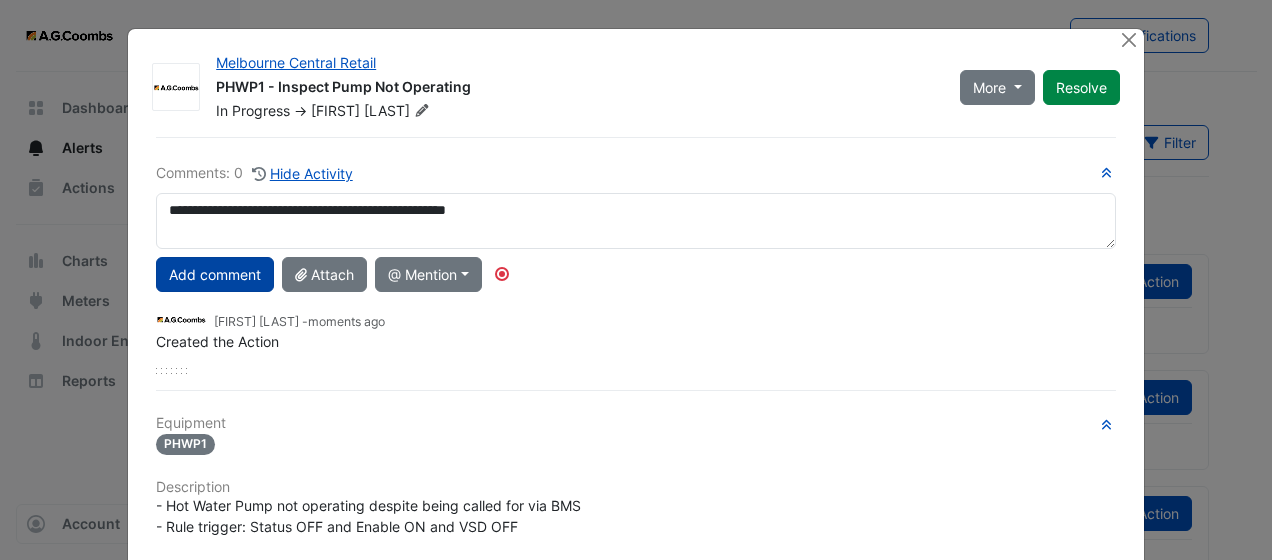 type on "**********" 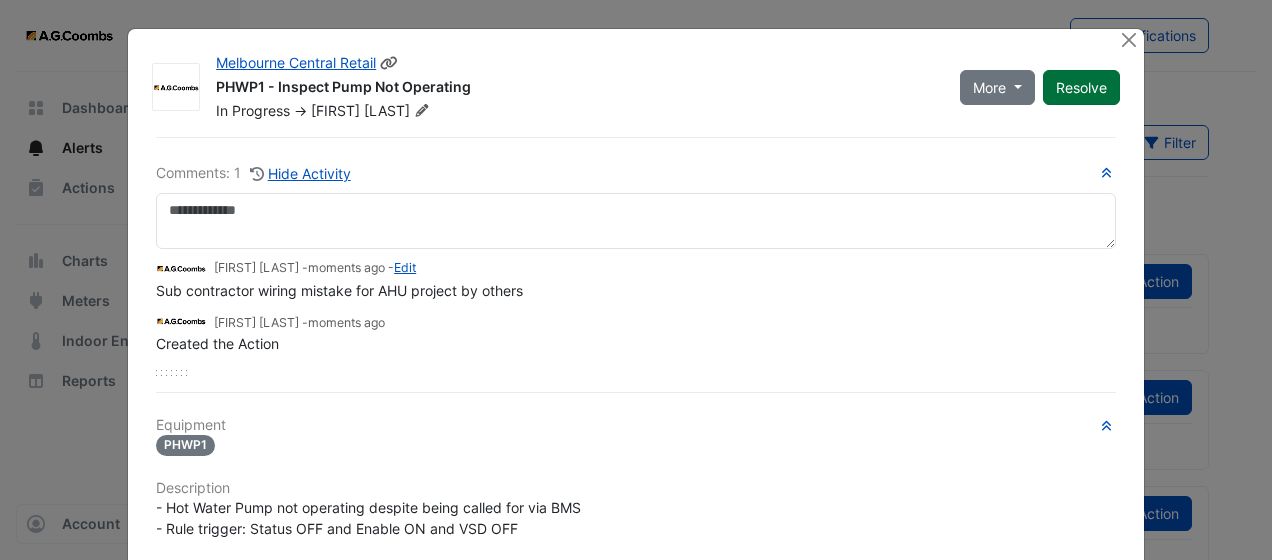 click on "Resolve" 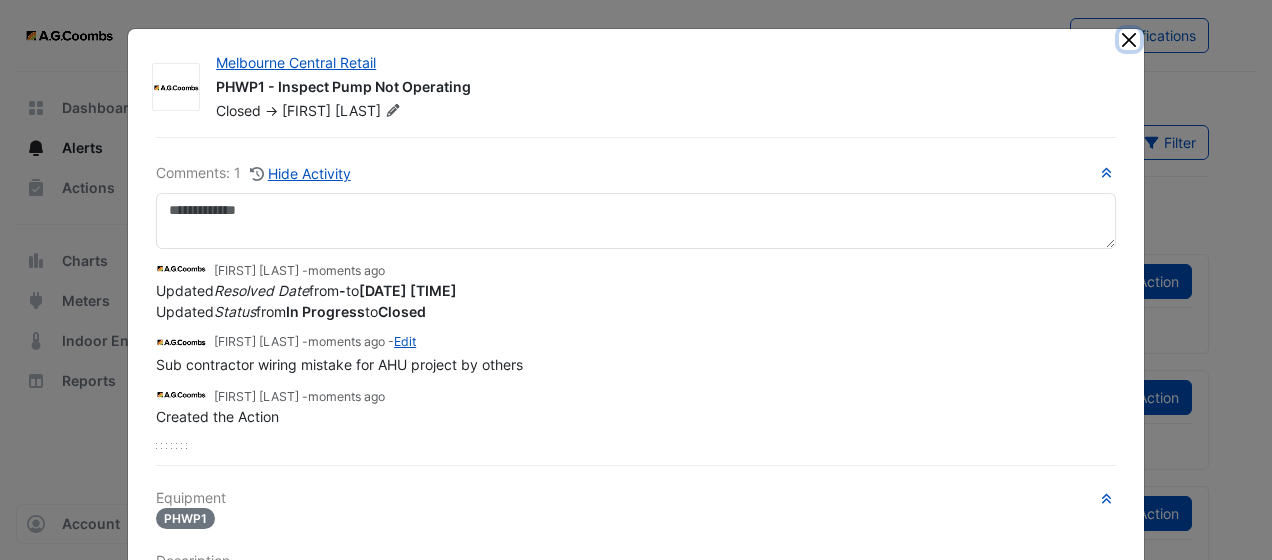 click 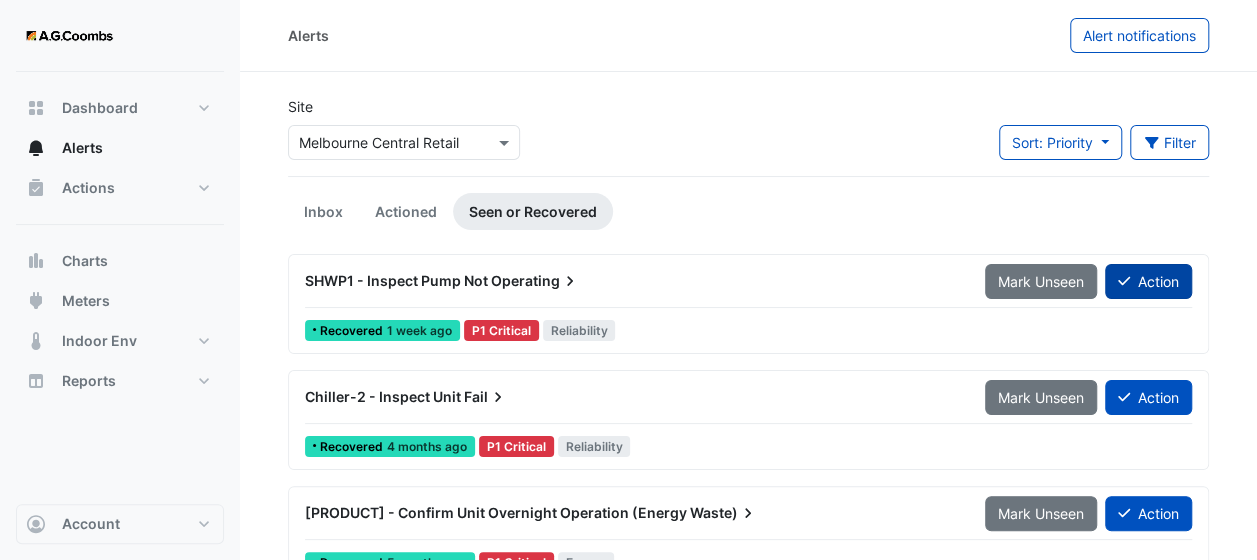 click on "Action" at bounding box center [1148, 281] 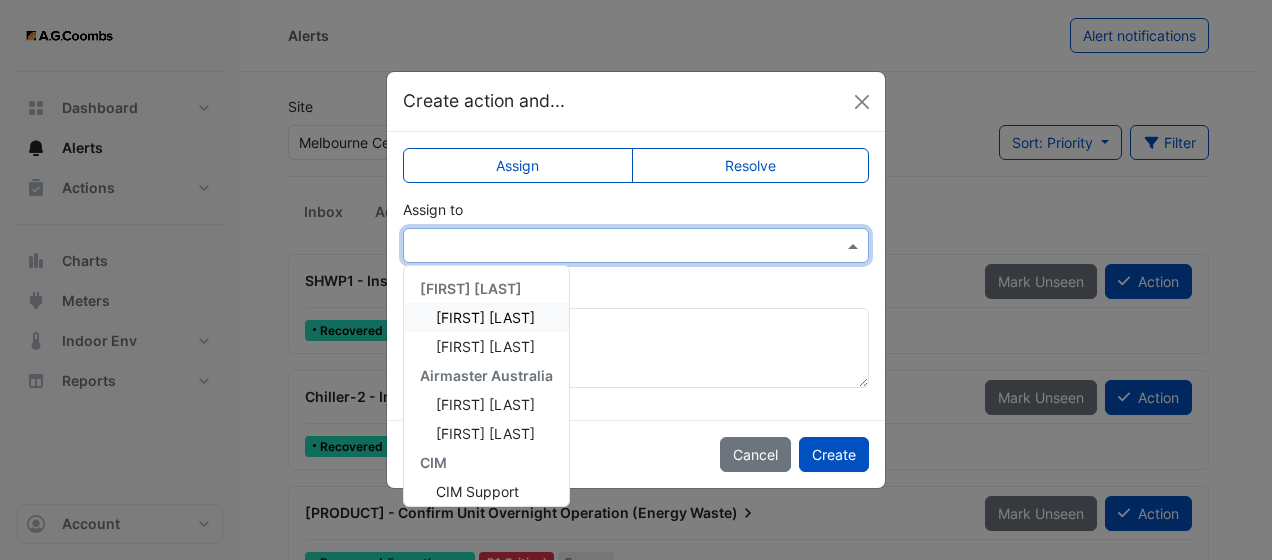 click at bounding box center [616, 246] 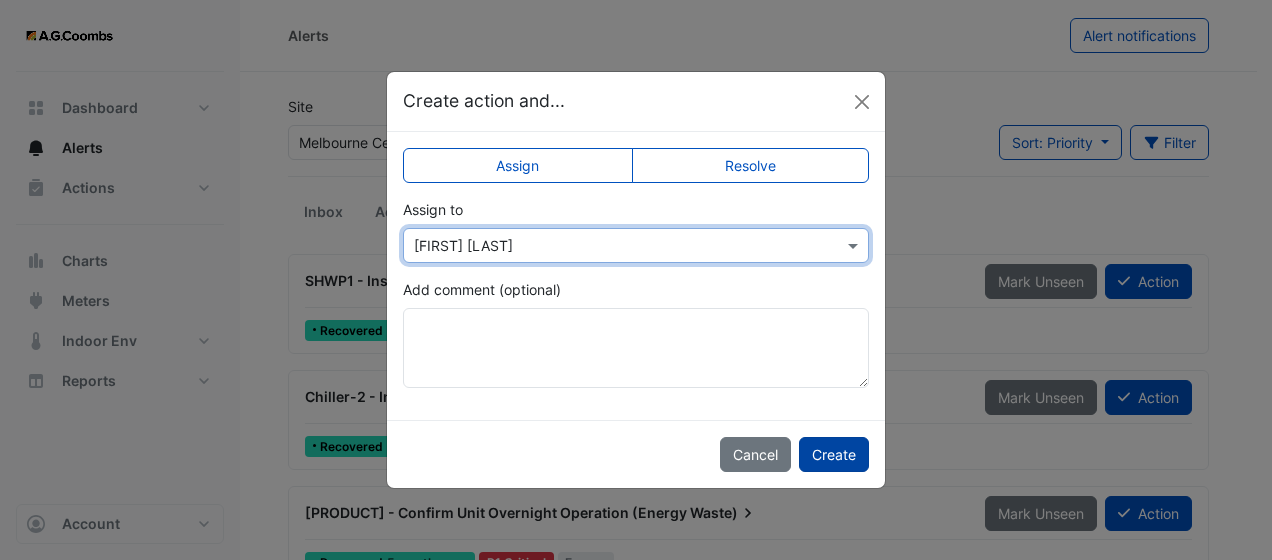 click on "Create" 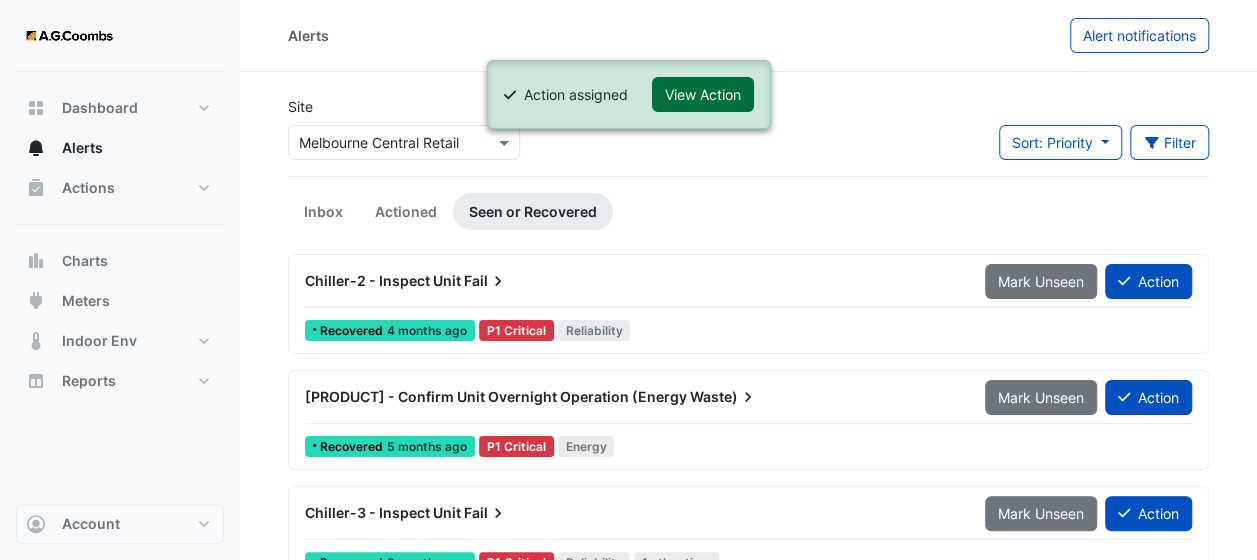 click on "View Action" 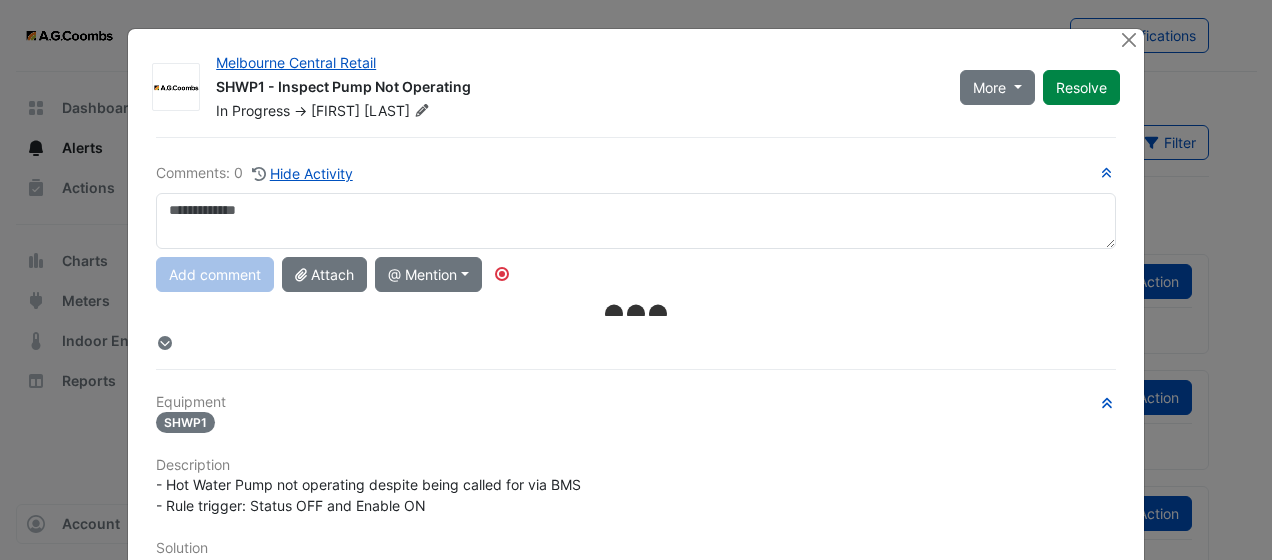 click at bounding box center (636, 221) 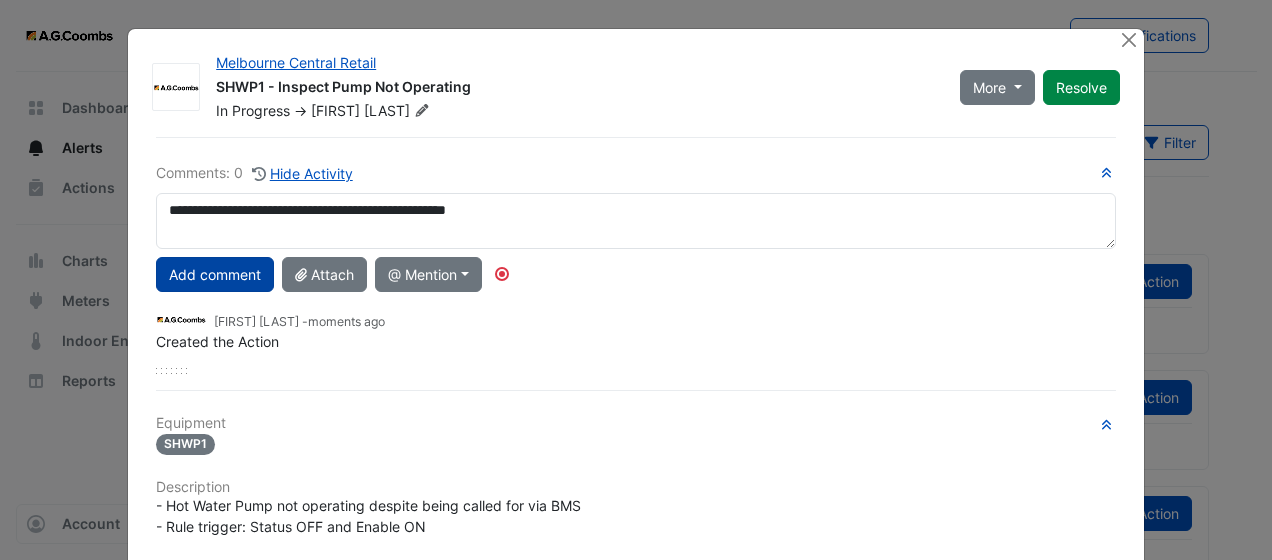 type on "**********" 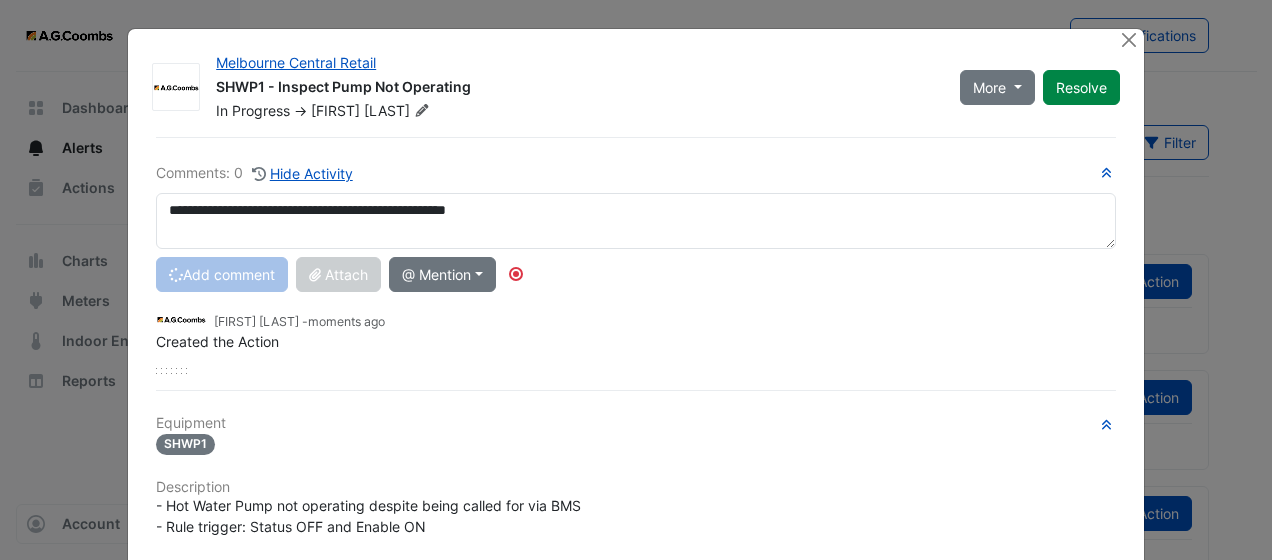 type 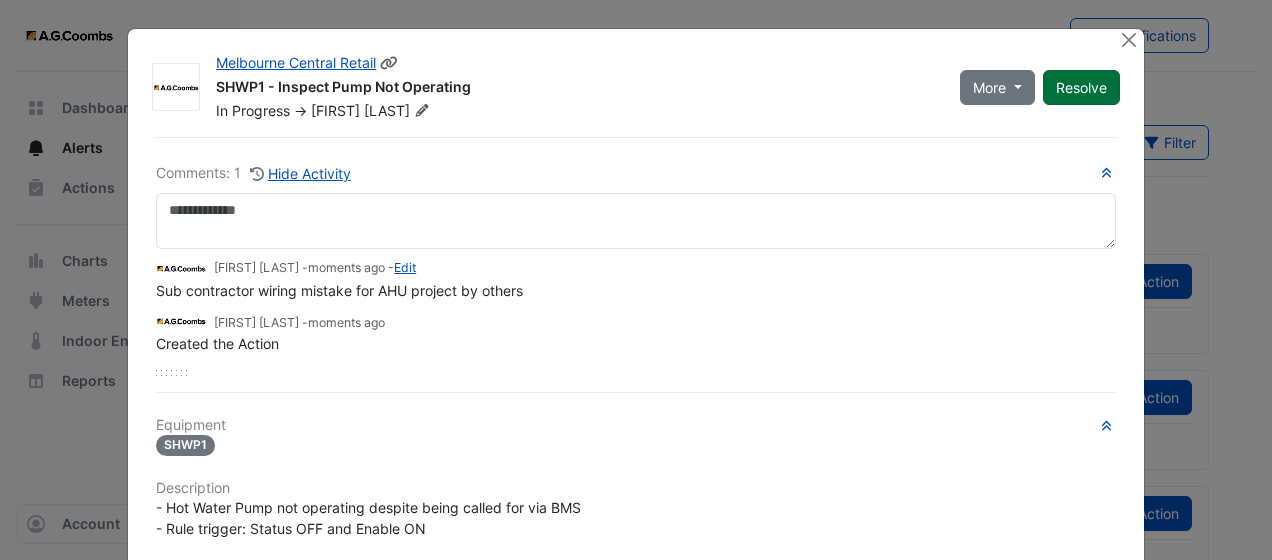 click on "Resolve" 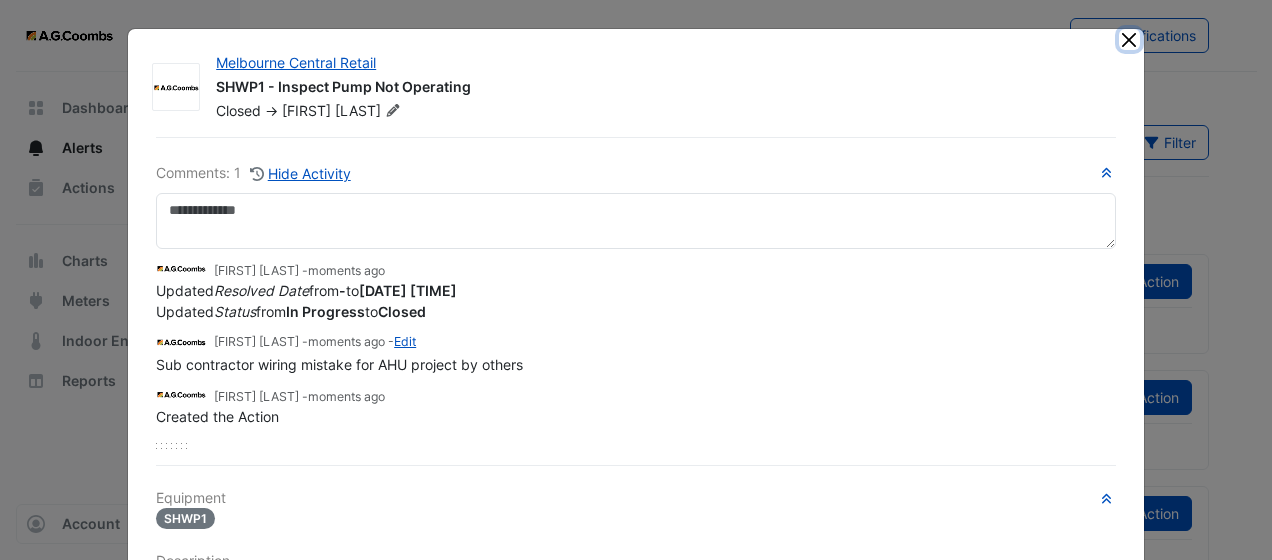 drag, startPoint x: 1124, startPoint y: 38, endPoint x: 1118, endPoint y: 65, distance: 27.658634 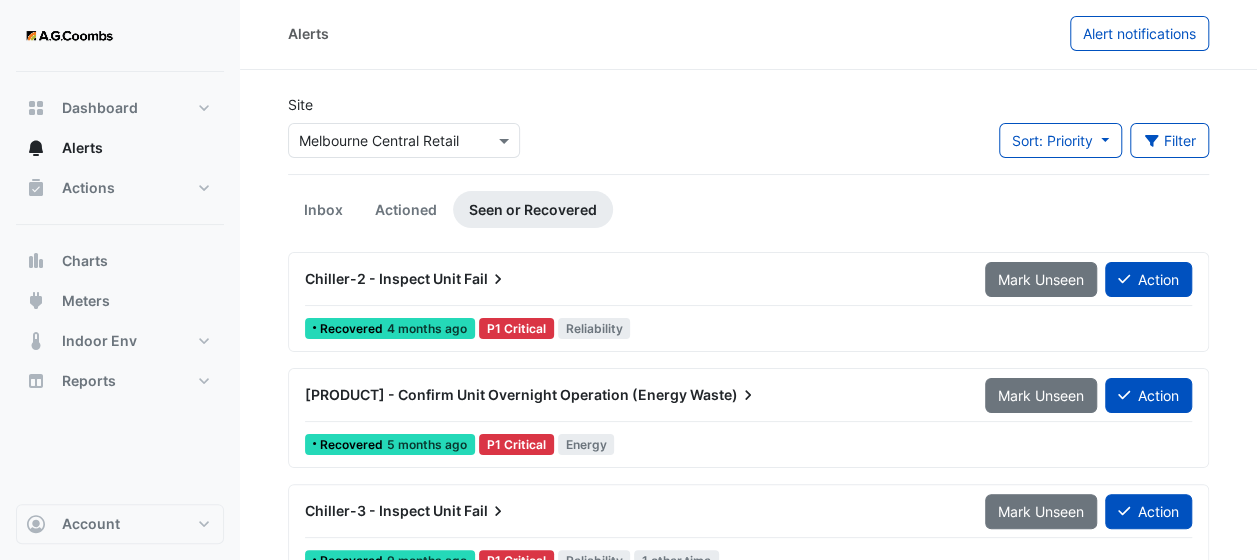 scroll, scrollTop: 0, scrollLeft: 0, axis: both 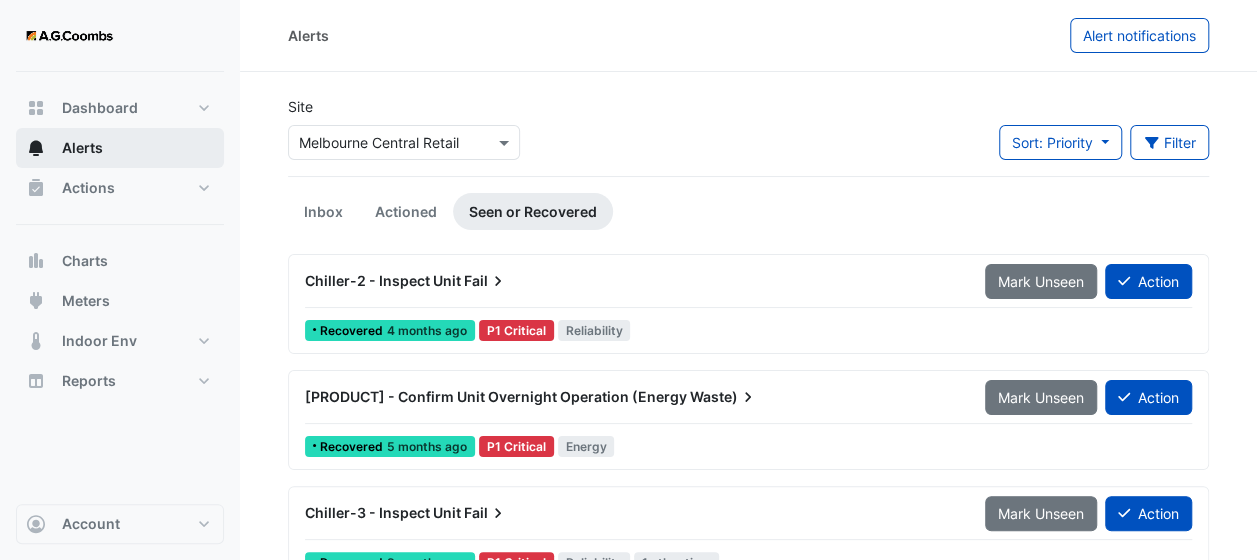 click on "Alerts" at bounding box center (120, 148) 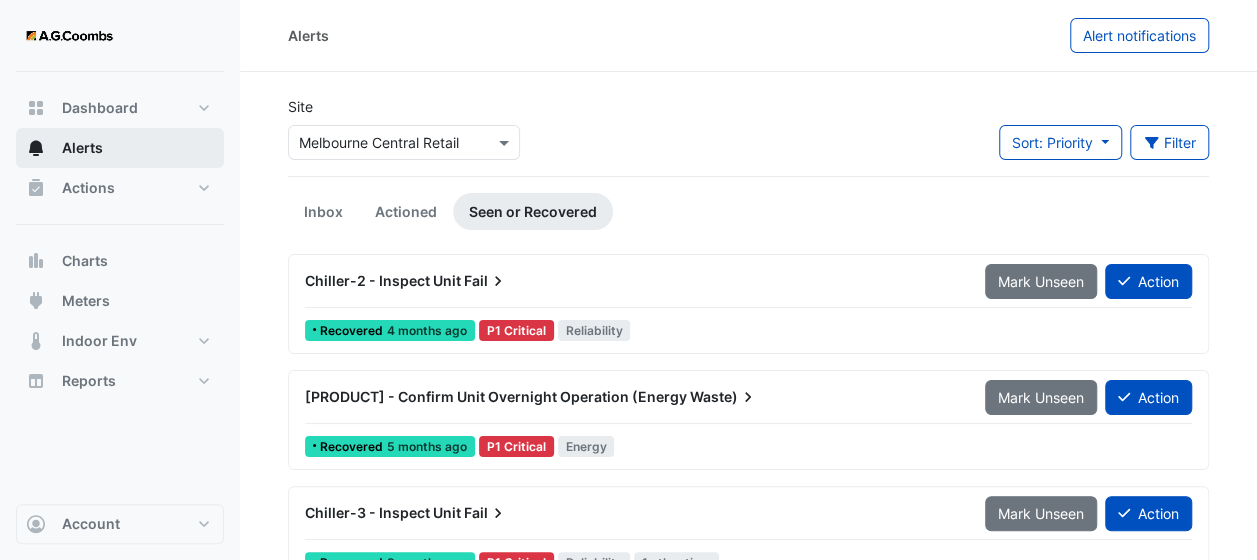 click on "Alerts" at bounding box center (120, 148) 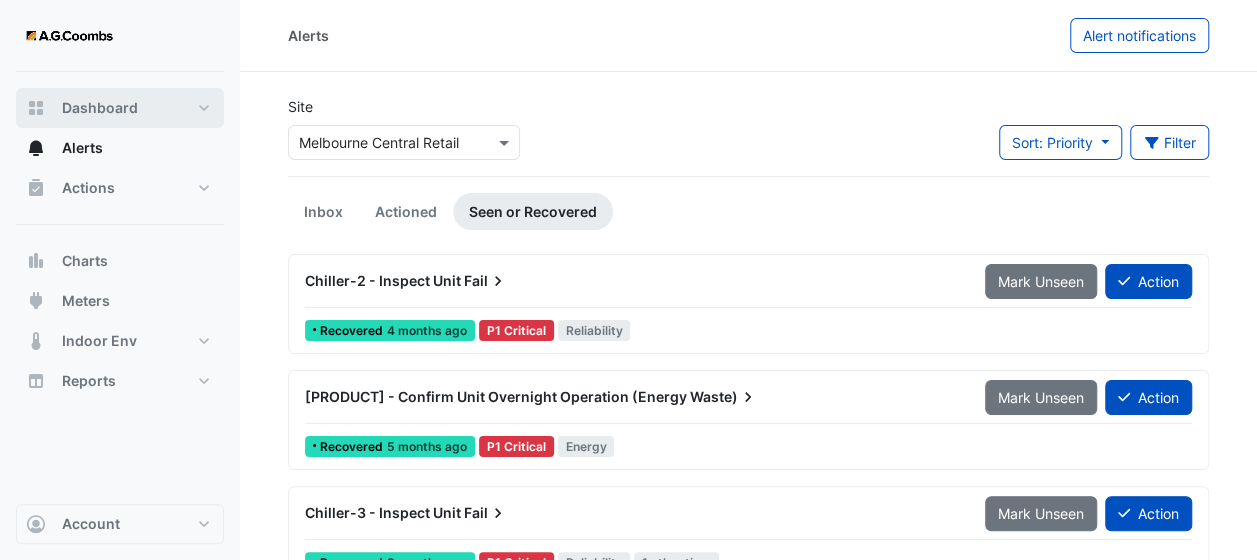 click on "Dashboard" at bounding box center (100, 108) 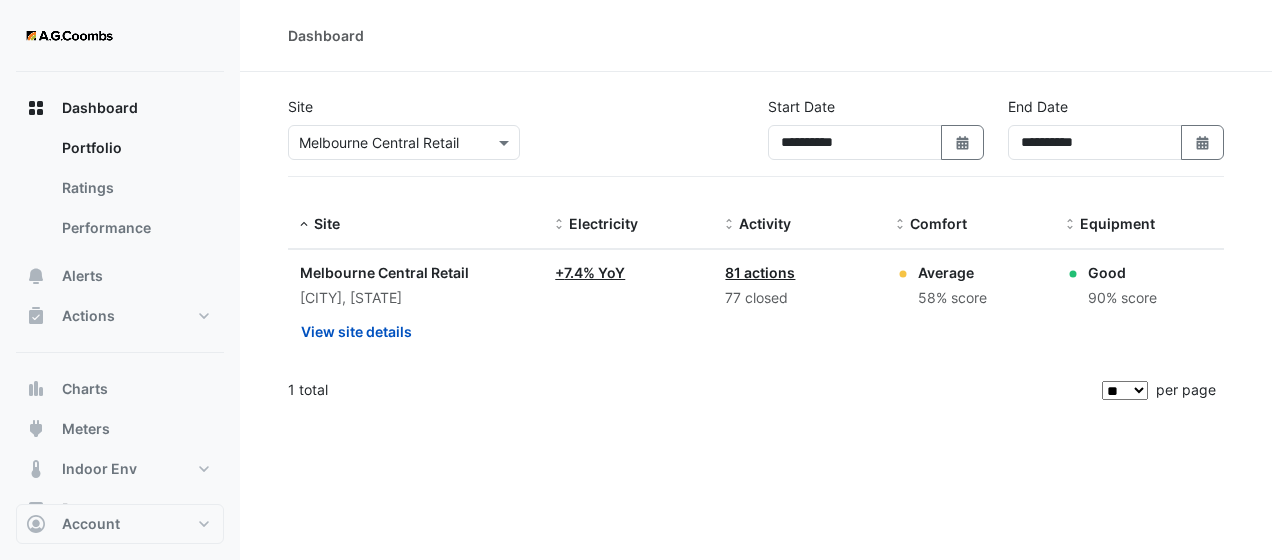 click on "81 actions" 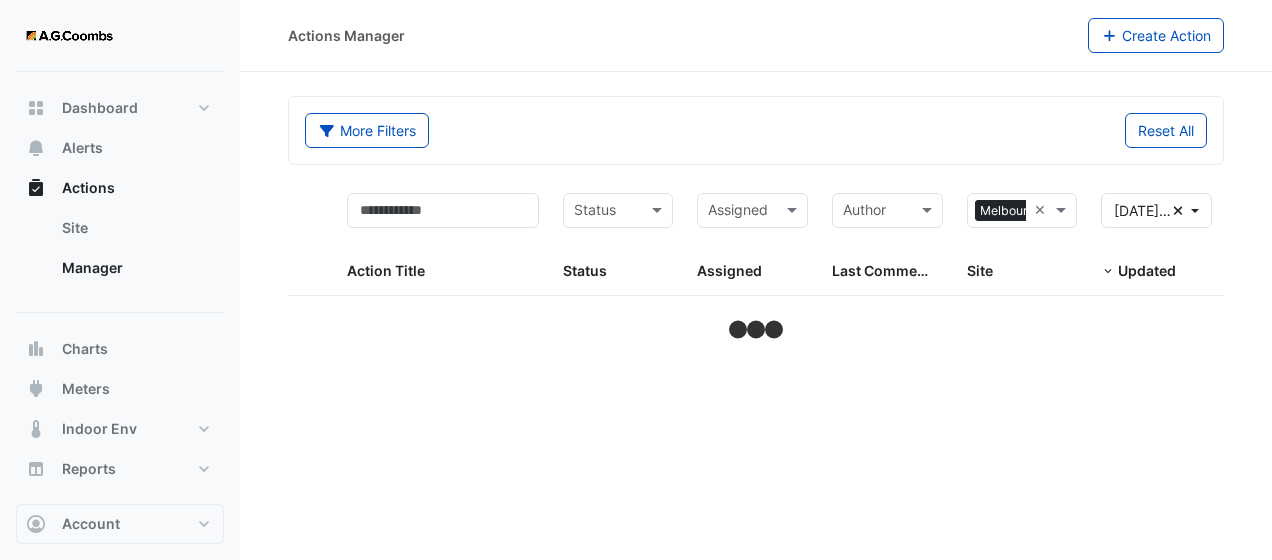 select on "**" 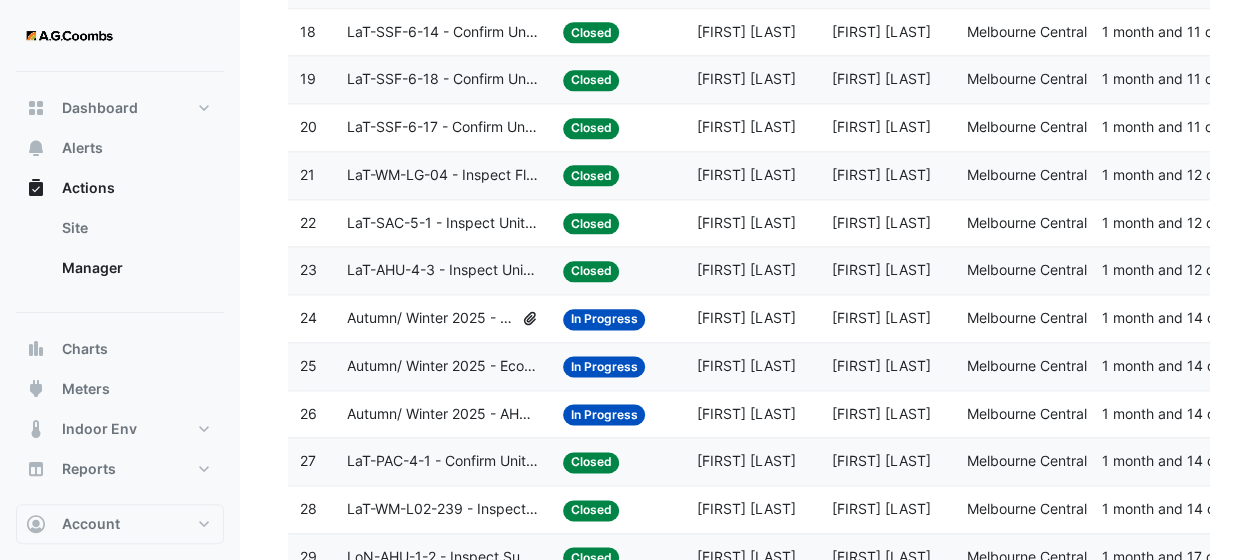 scroll, scrollTop: 1200, scrollLeft: 0, axis: vertical 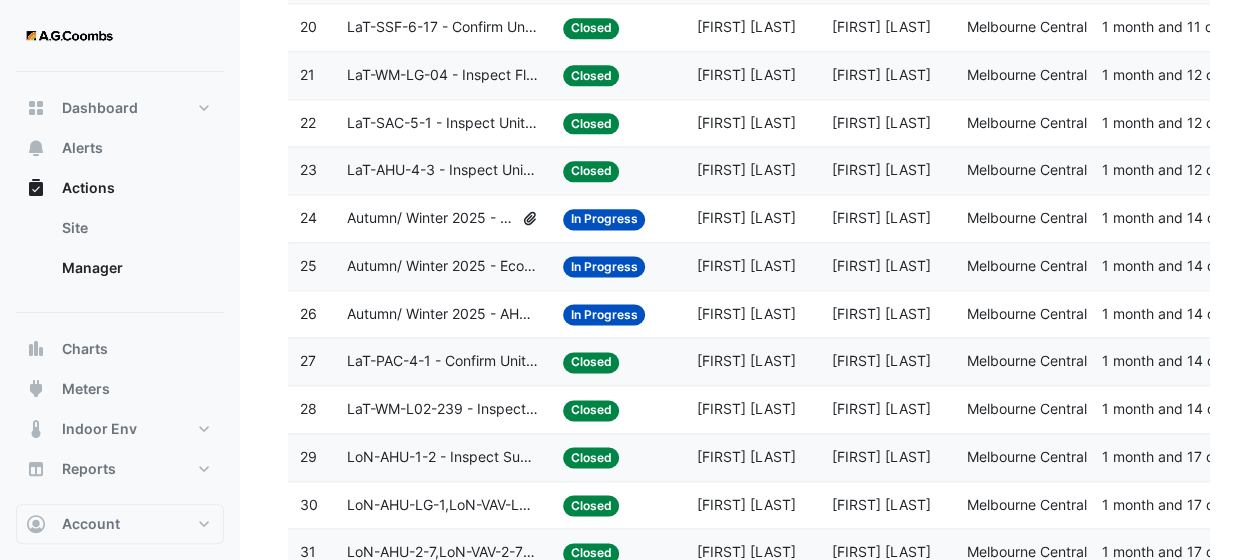 click on "Status:
In Progress" 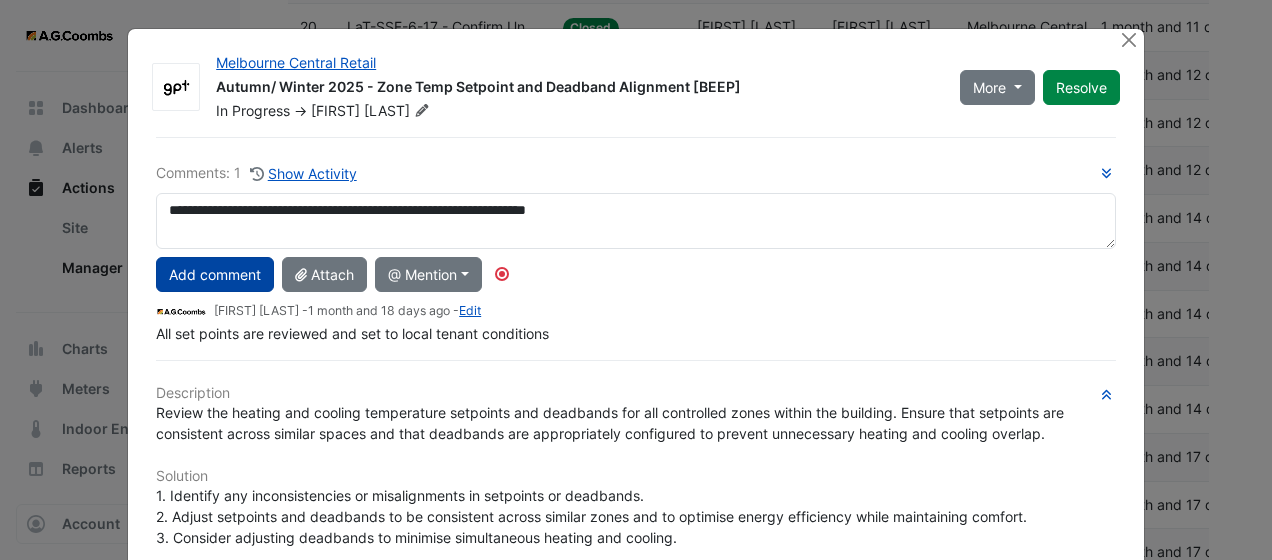 type on "**********" 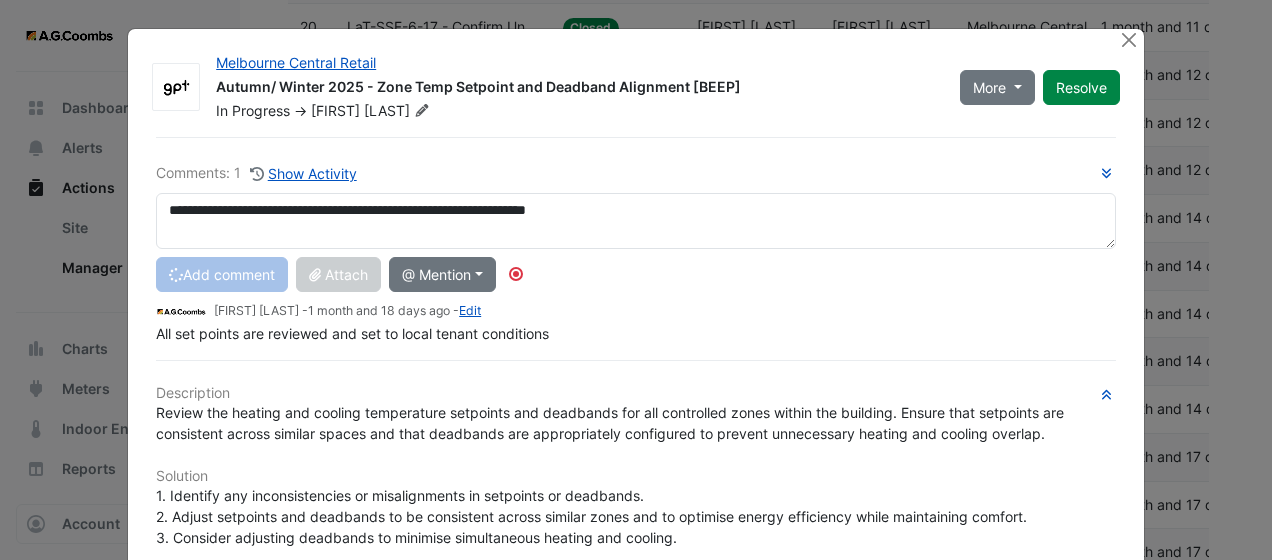 type 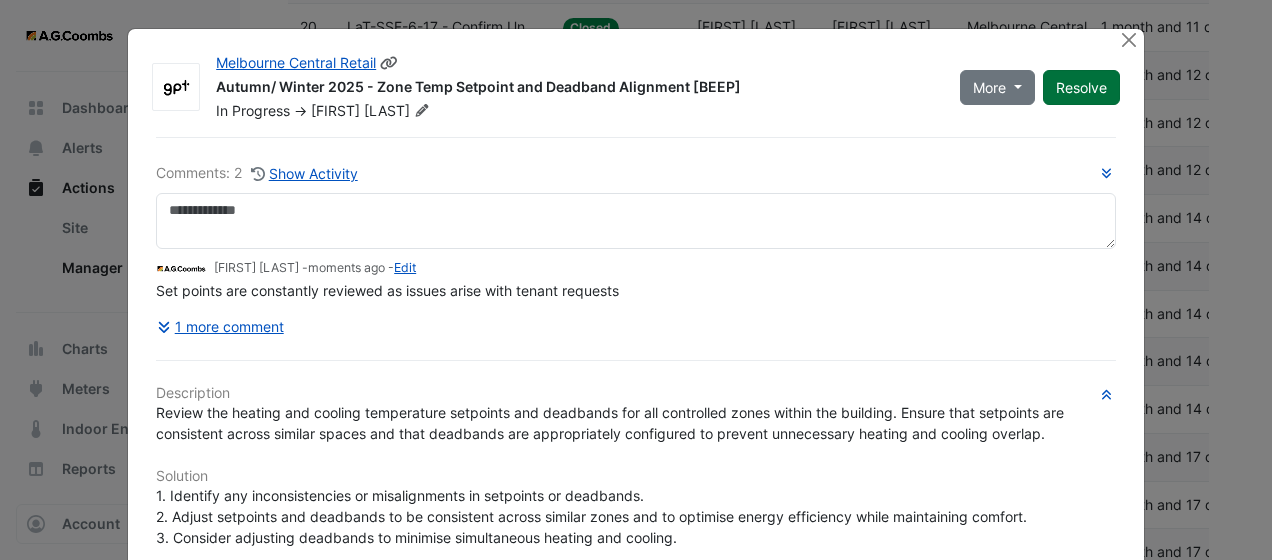 click on "Resolve" 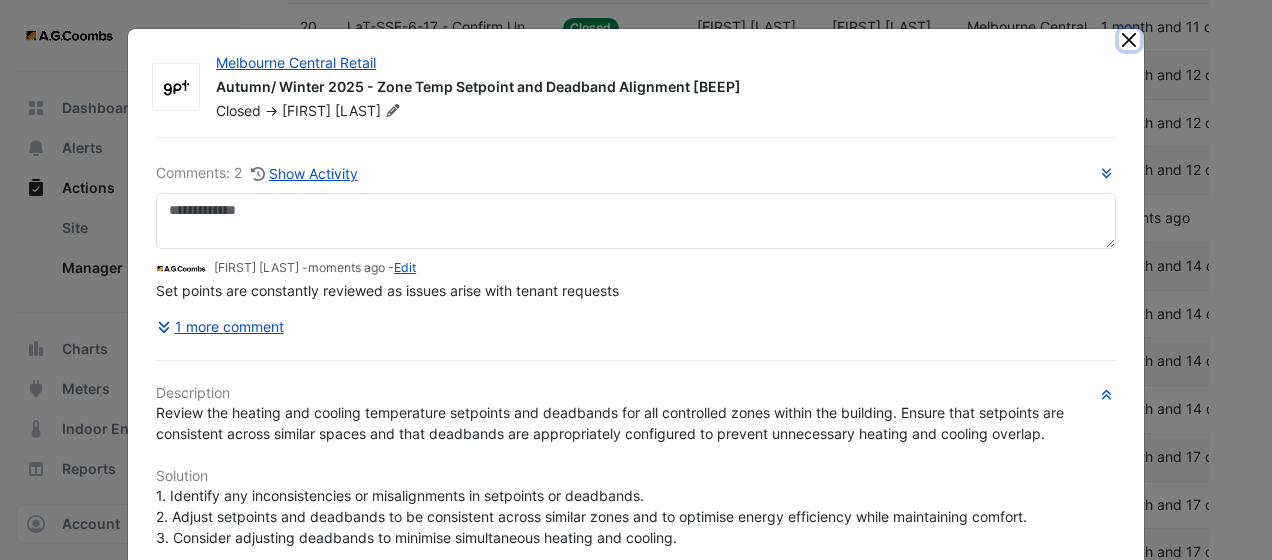 click 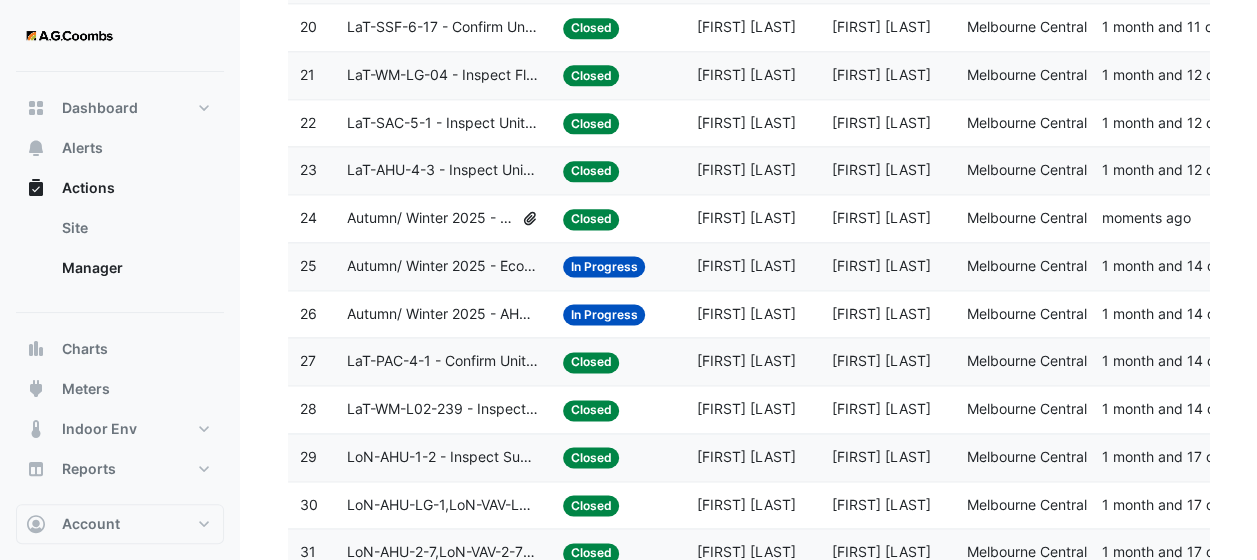 click on "Autumn/ Winter 2025 - Economy Cycle [BEEP]" 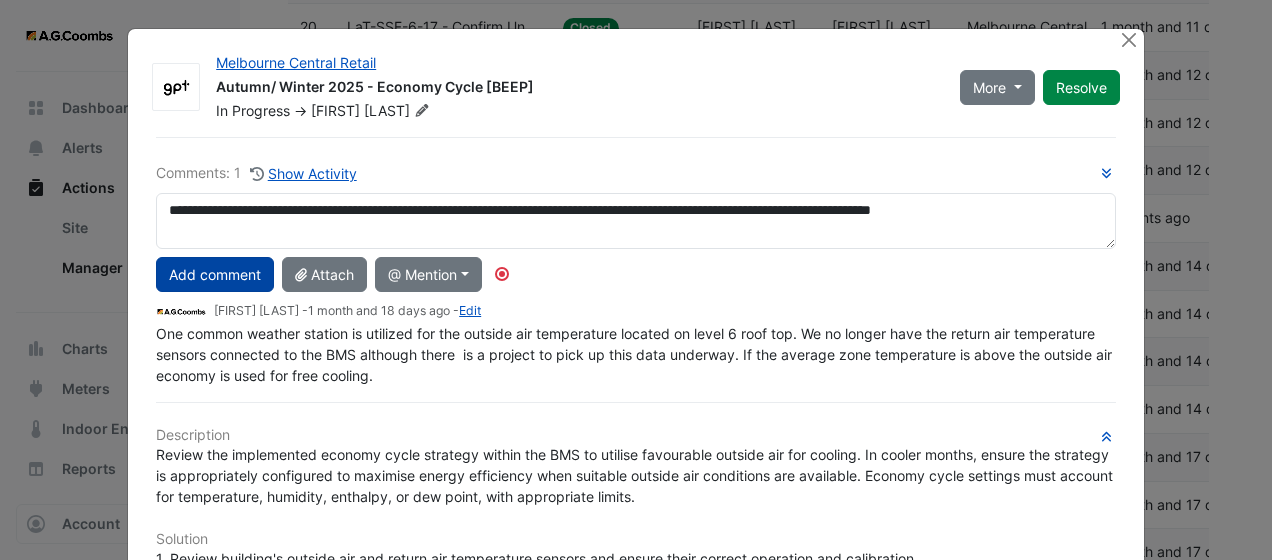 type on "**********" 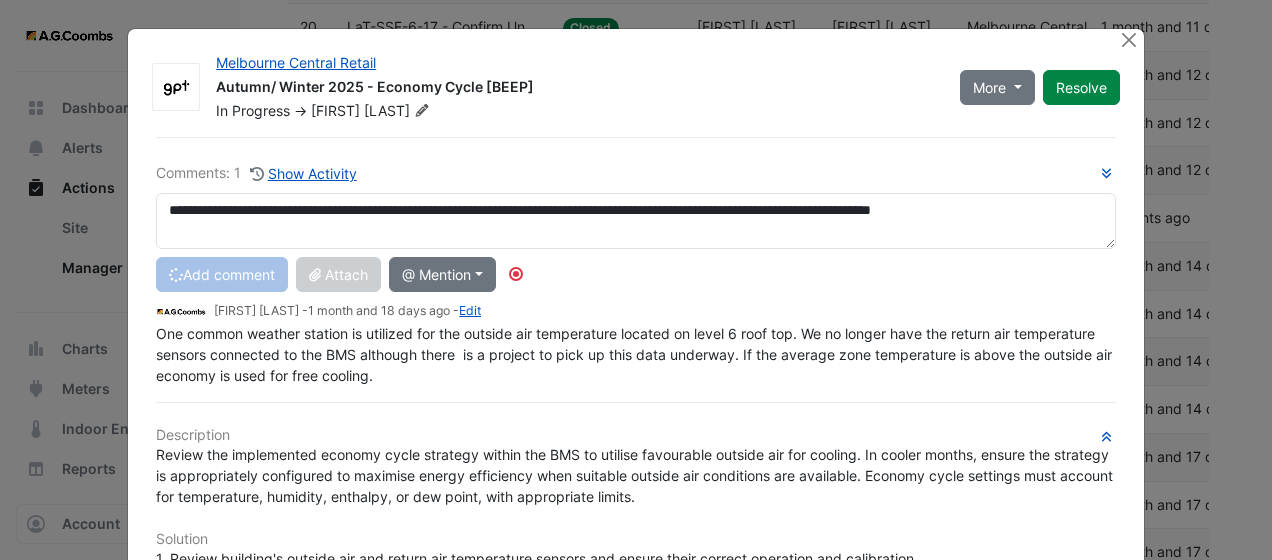 type 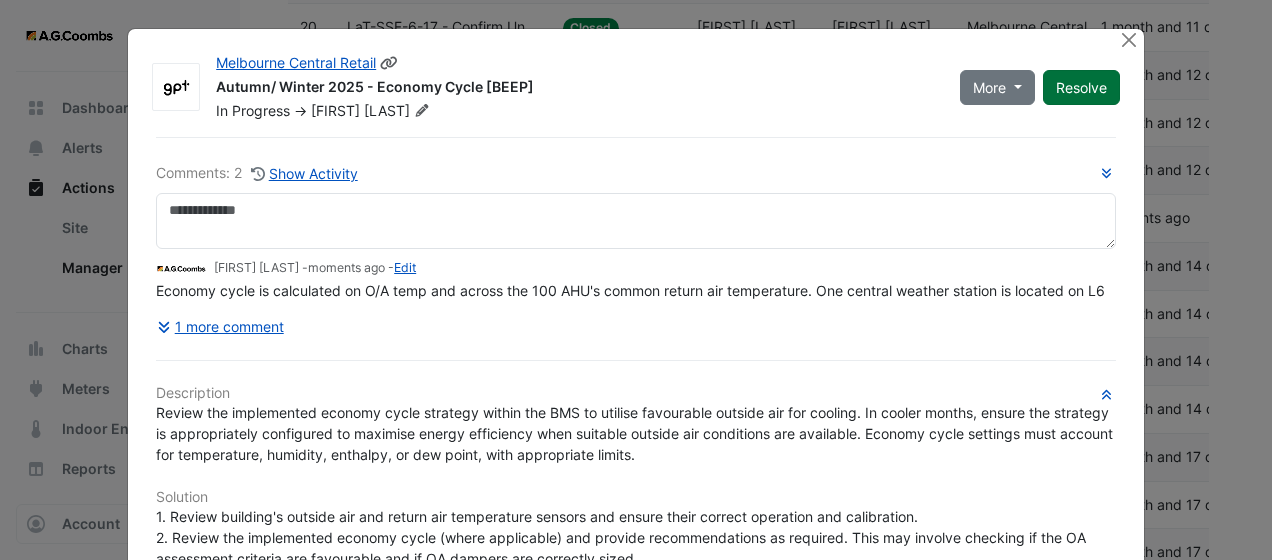 click on "Resolve" 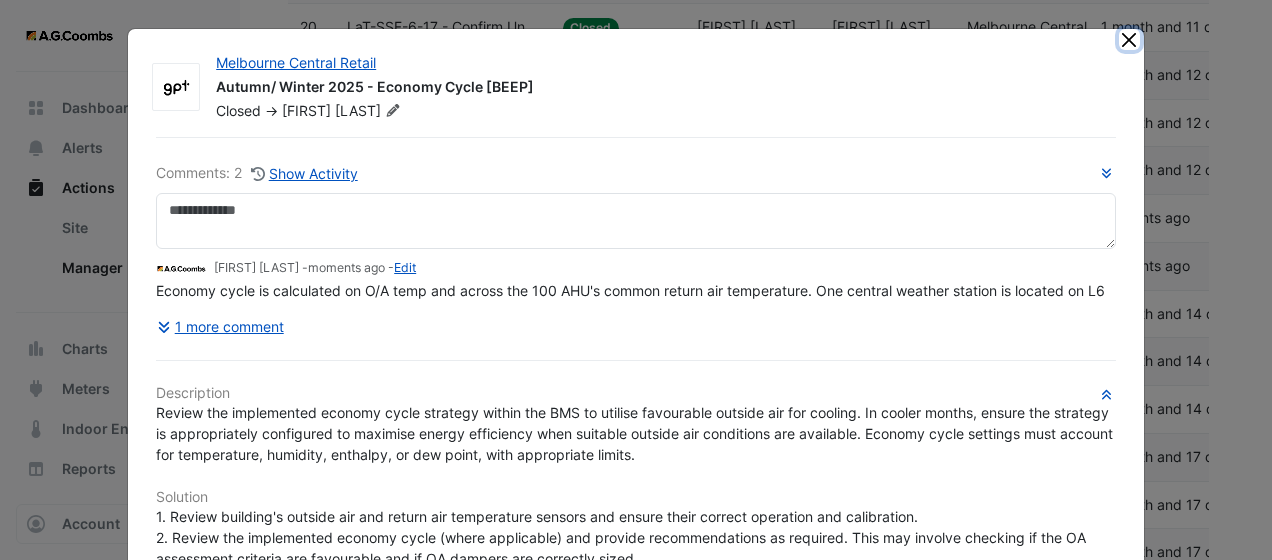 click 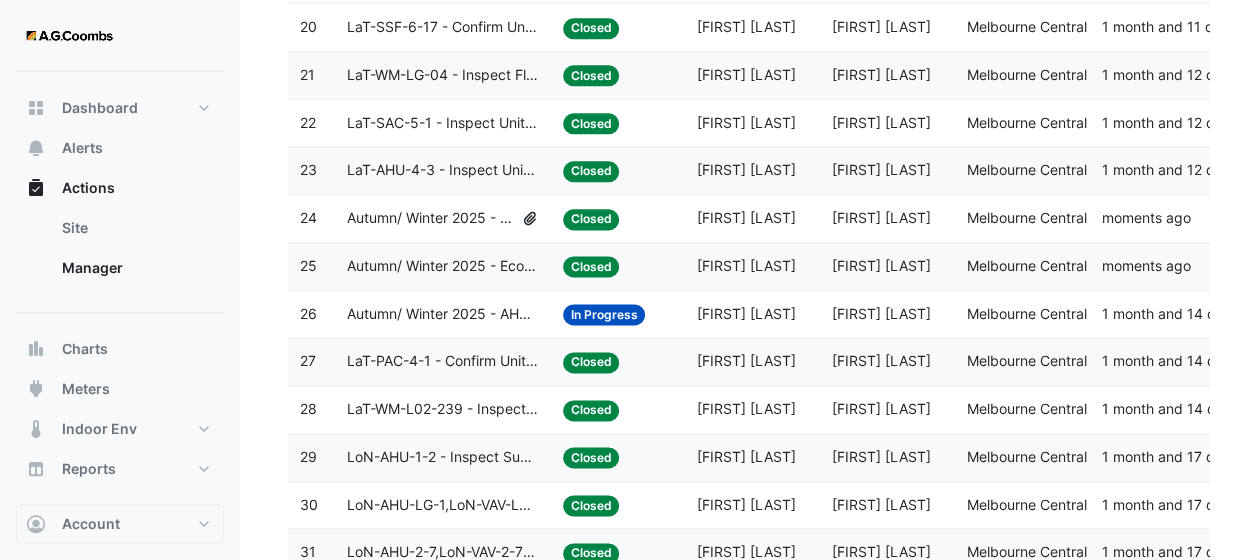 click on "Autumn/ Winter 2025 - AHU Supply Air Temp Reset [BEEP]" 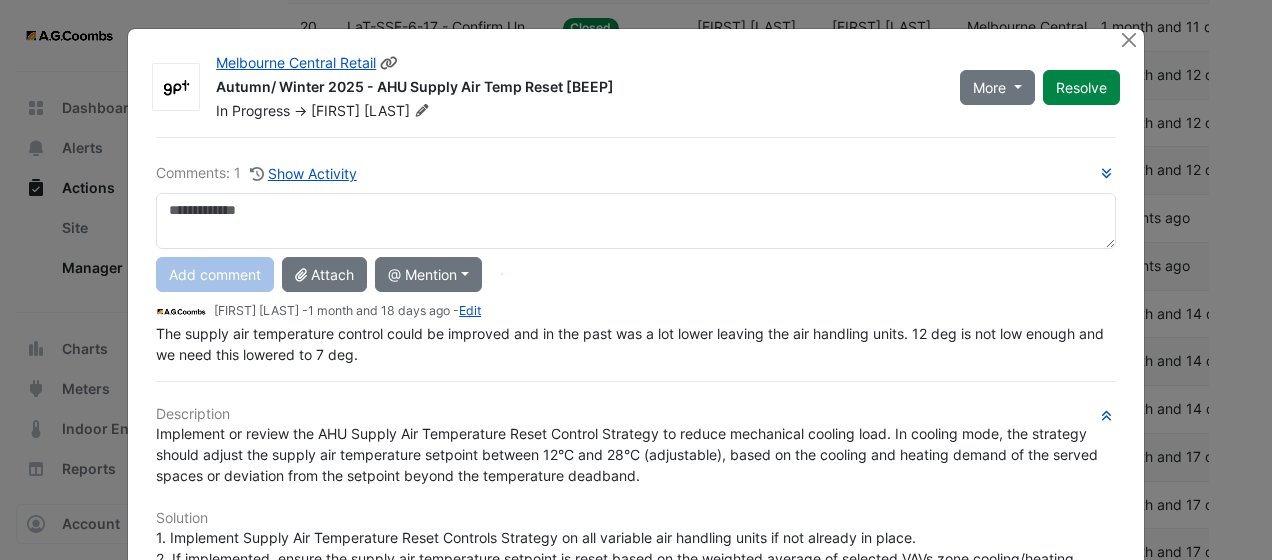 click on "Resolve" 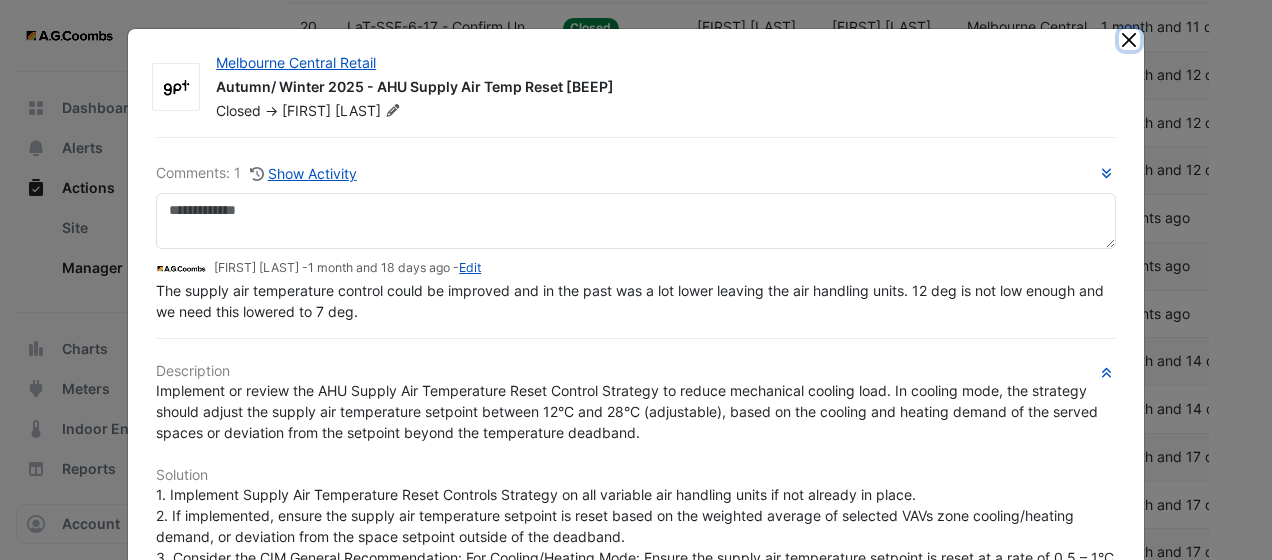 click 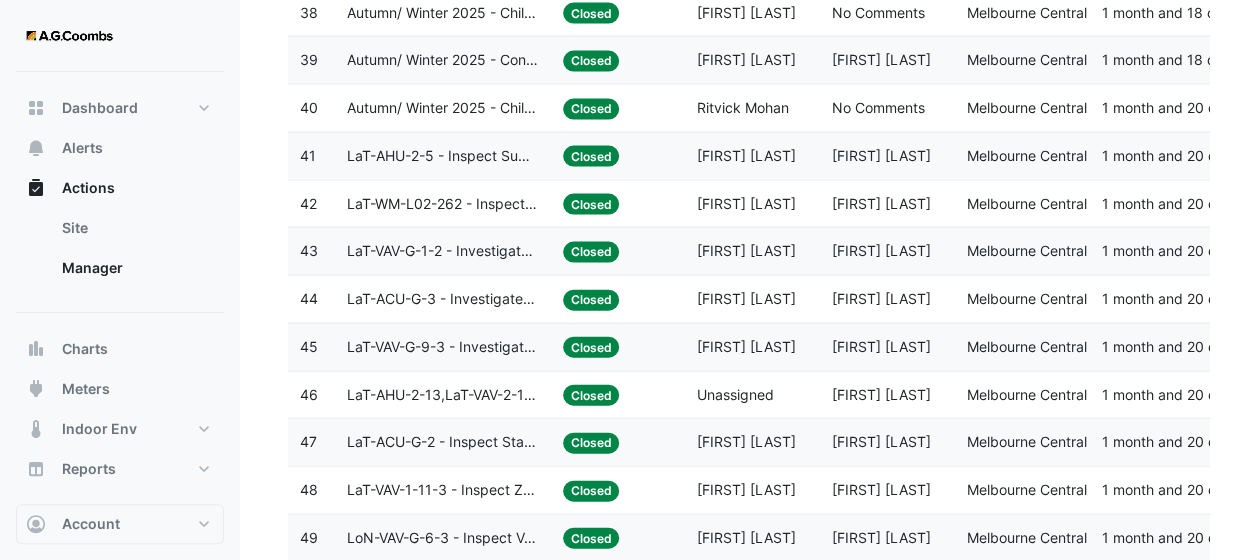 scroll, scrollTop: 2159, scrollLeft: 0, axis: vertical 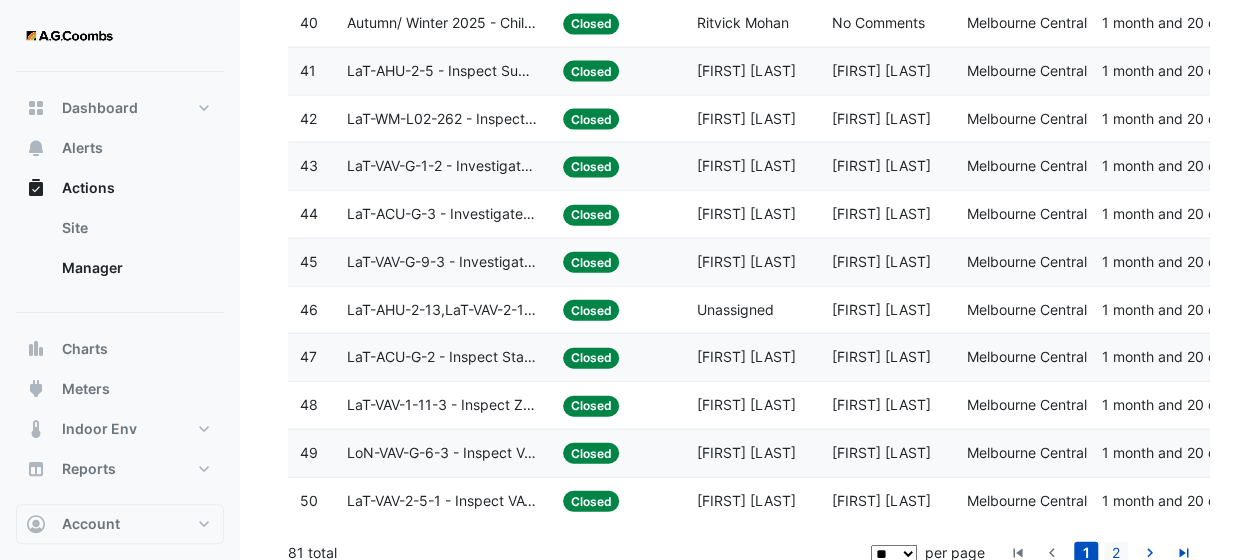 click on "2" 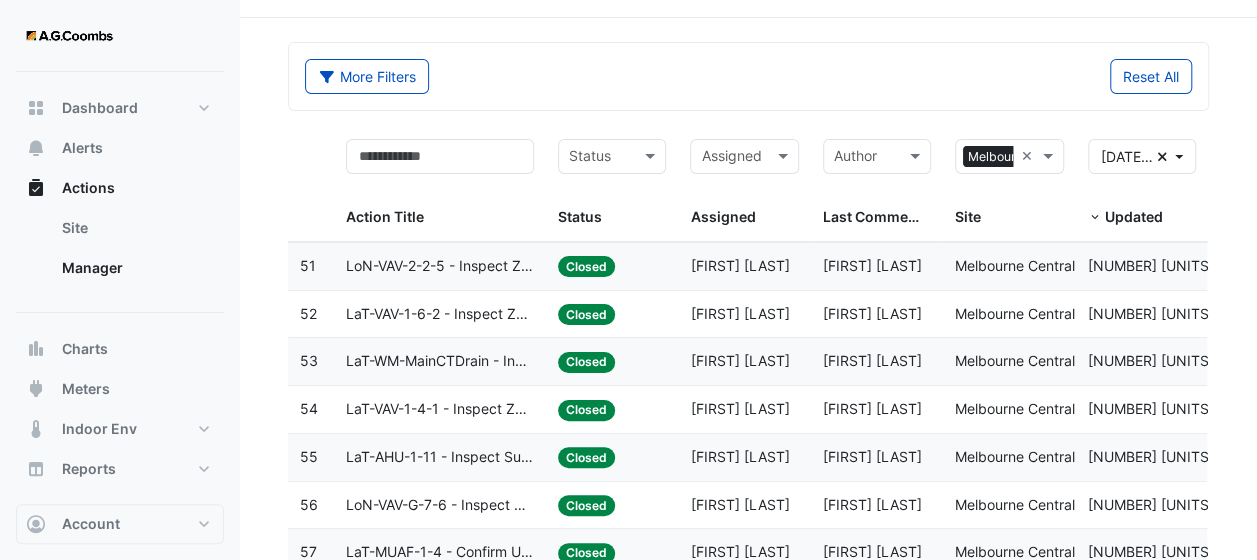 scroll, scrollTop: 0, scrollLeft: 0, axis: both 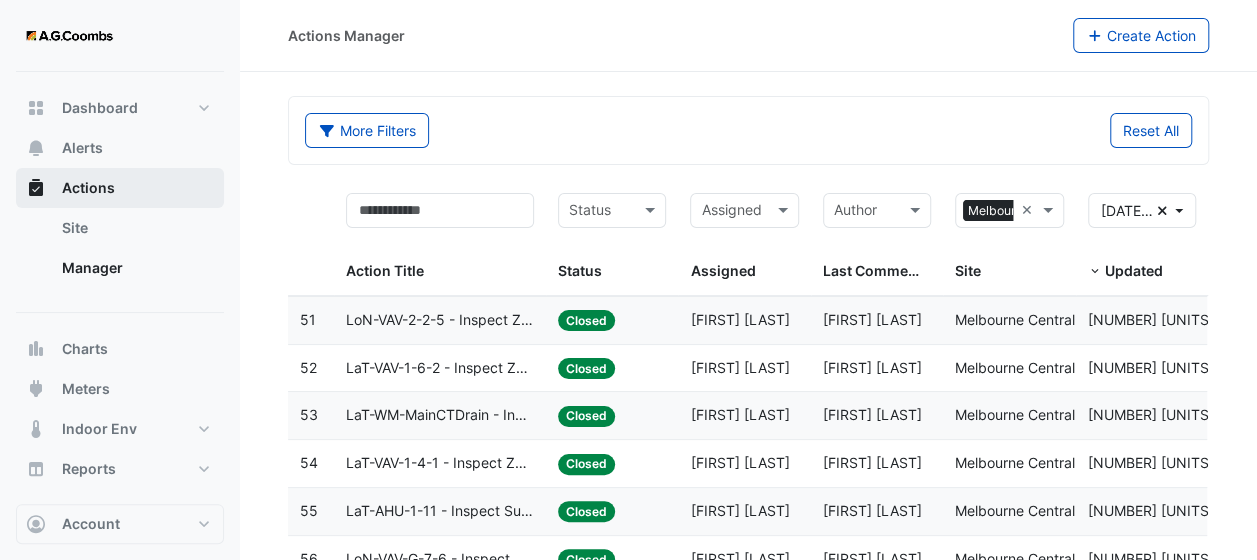 click on "Actions" at bounding box center [88, 188] 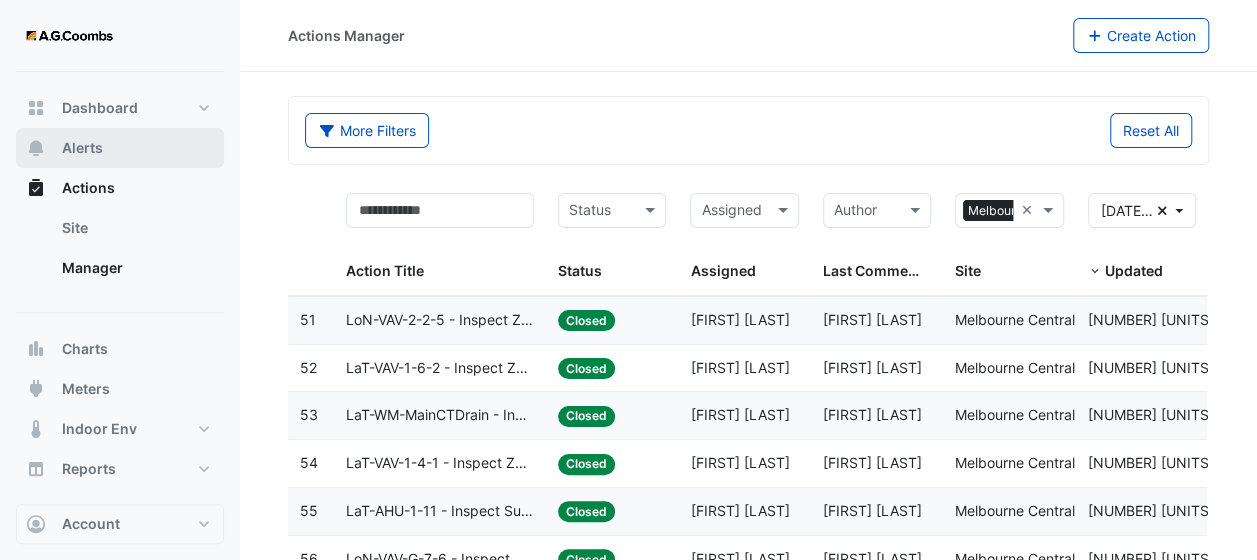 click on "Alerts" at bounding box center [82, 148] 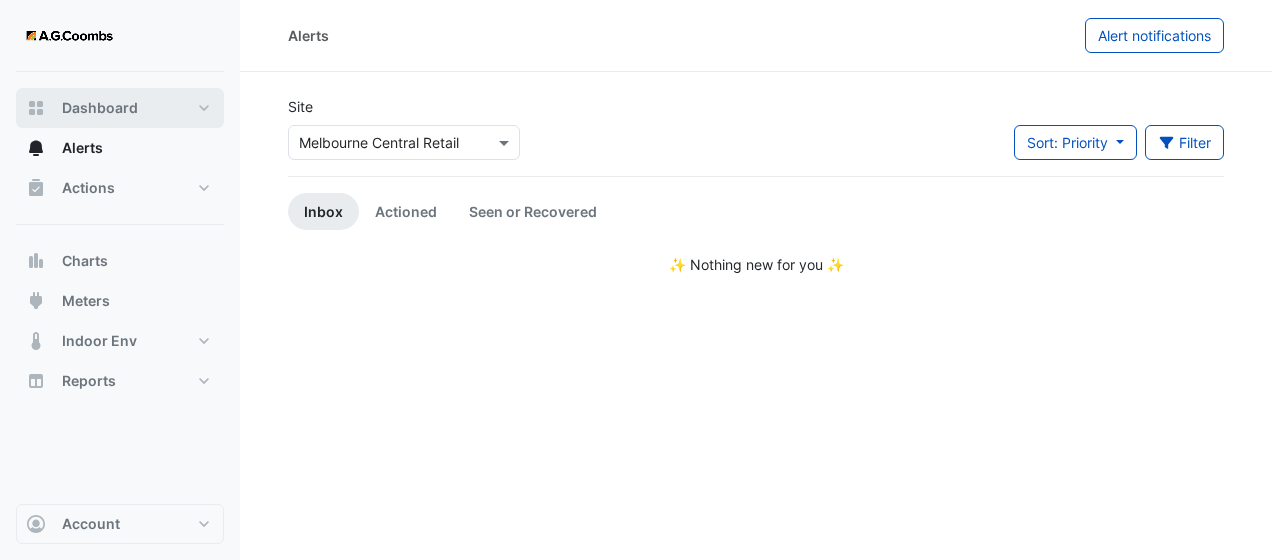 click on "Dashboard" at bounding box center (100, 108) 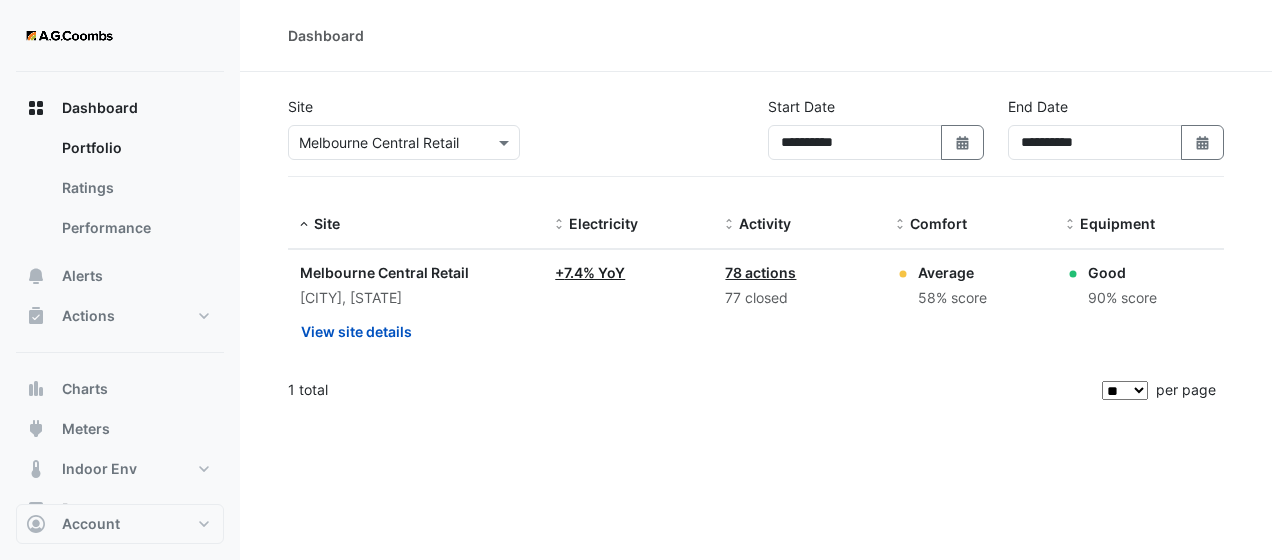click on "+ 7.4% YoY" 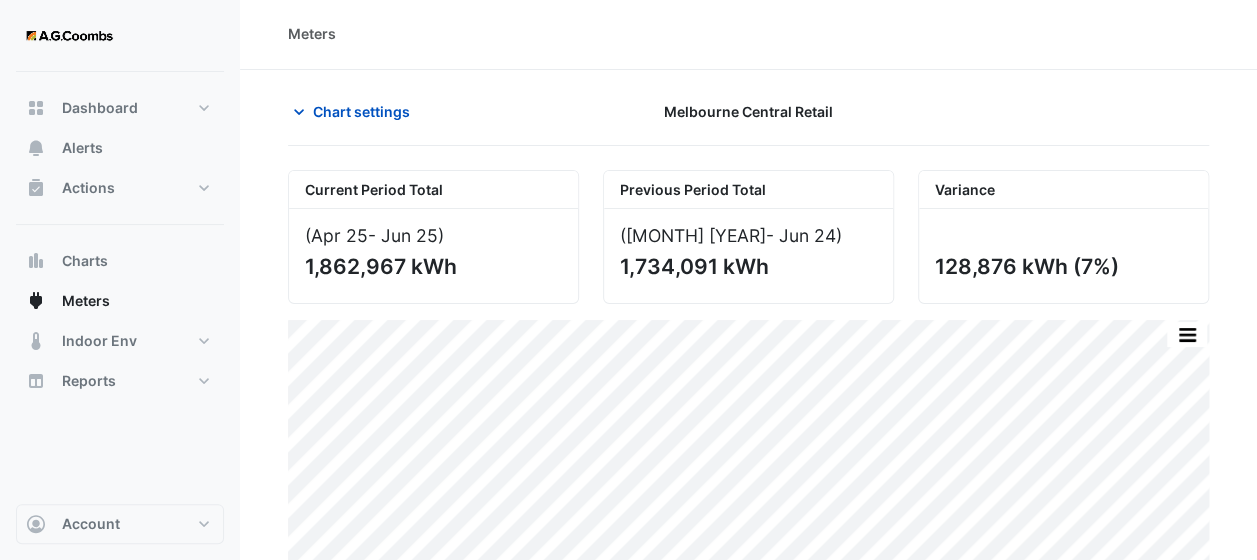scroll, scrollTop: 0, scrollLeft: 0, axis: both 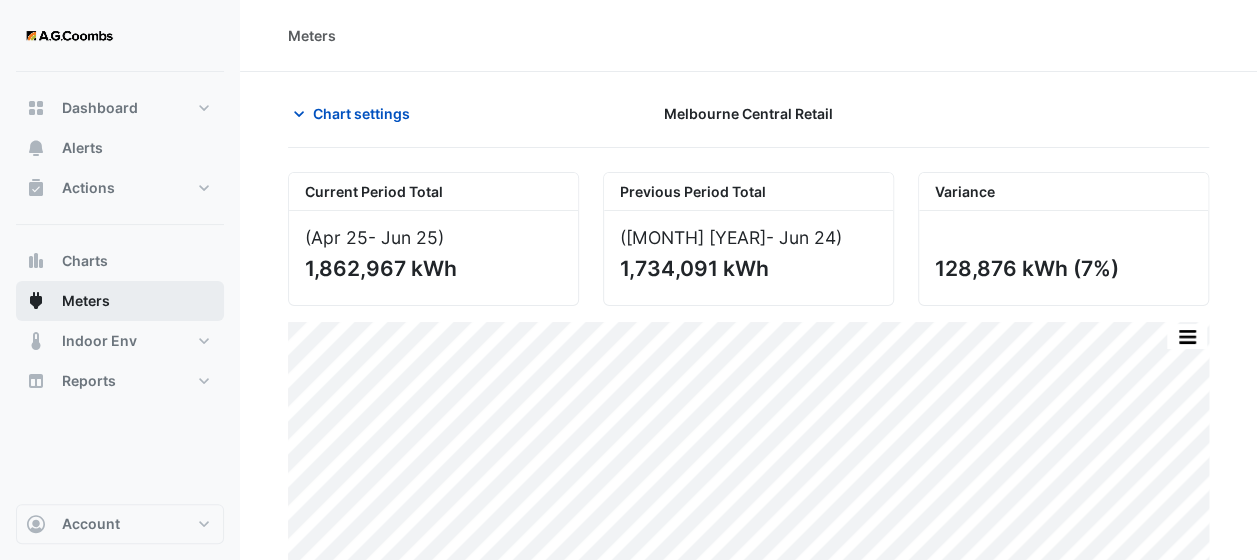 click on "Meters" at bounding box center [120, 301] 